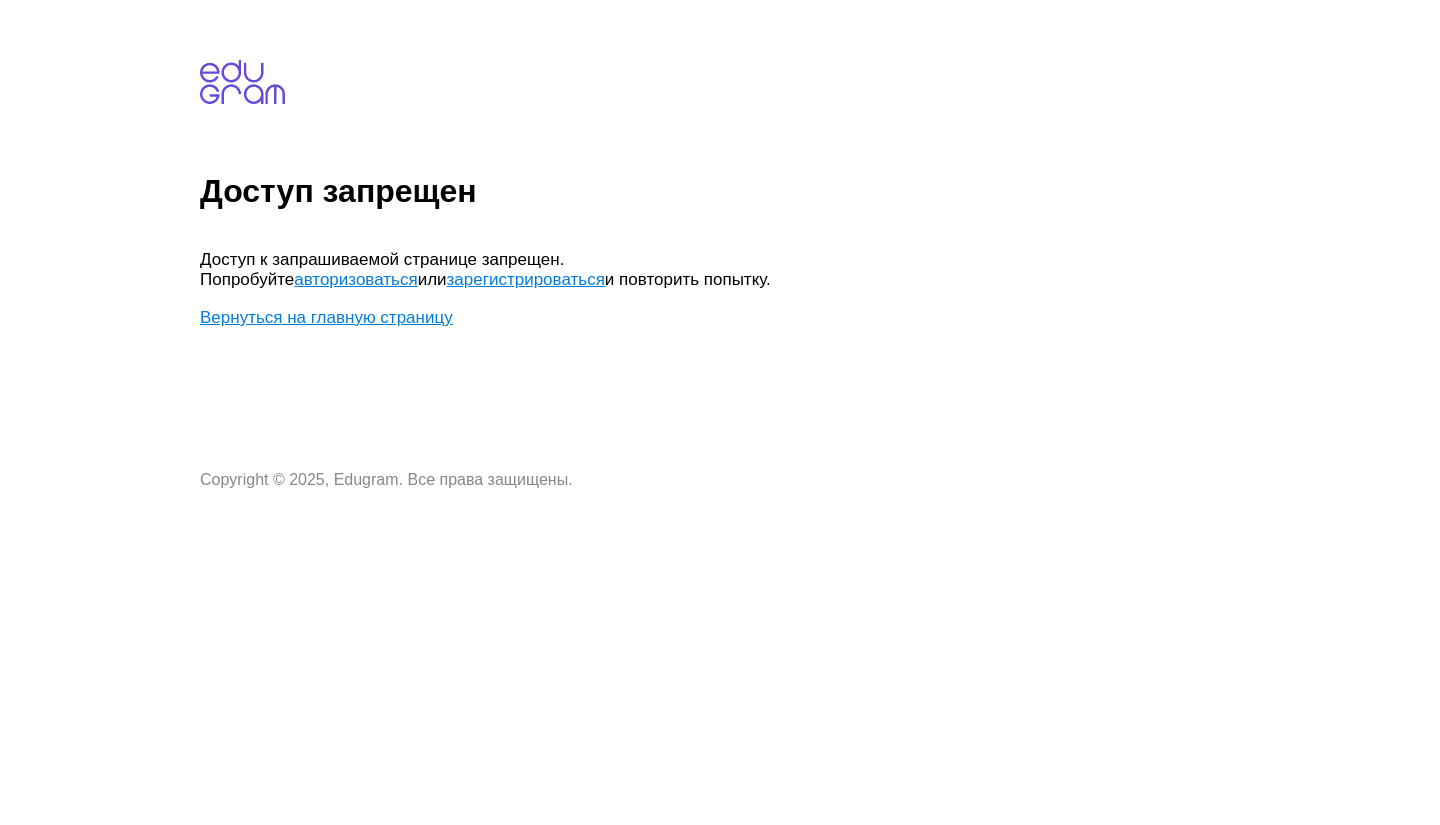 scroll, scrollTop: 0, scrollLeft: 0, axis: both 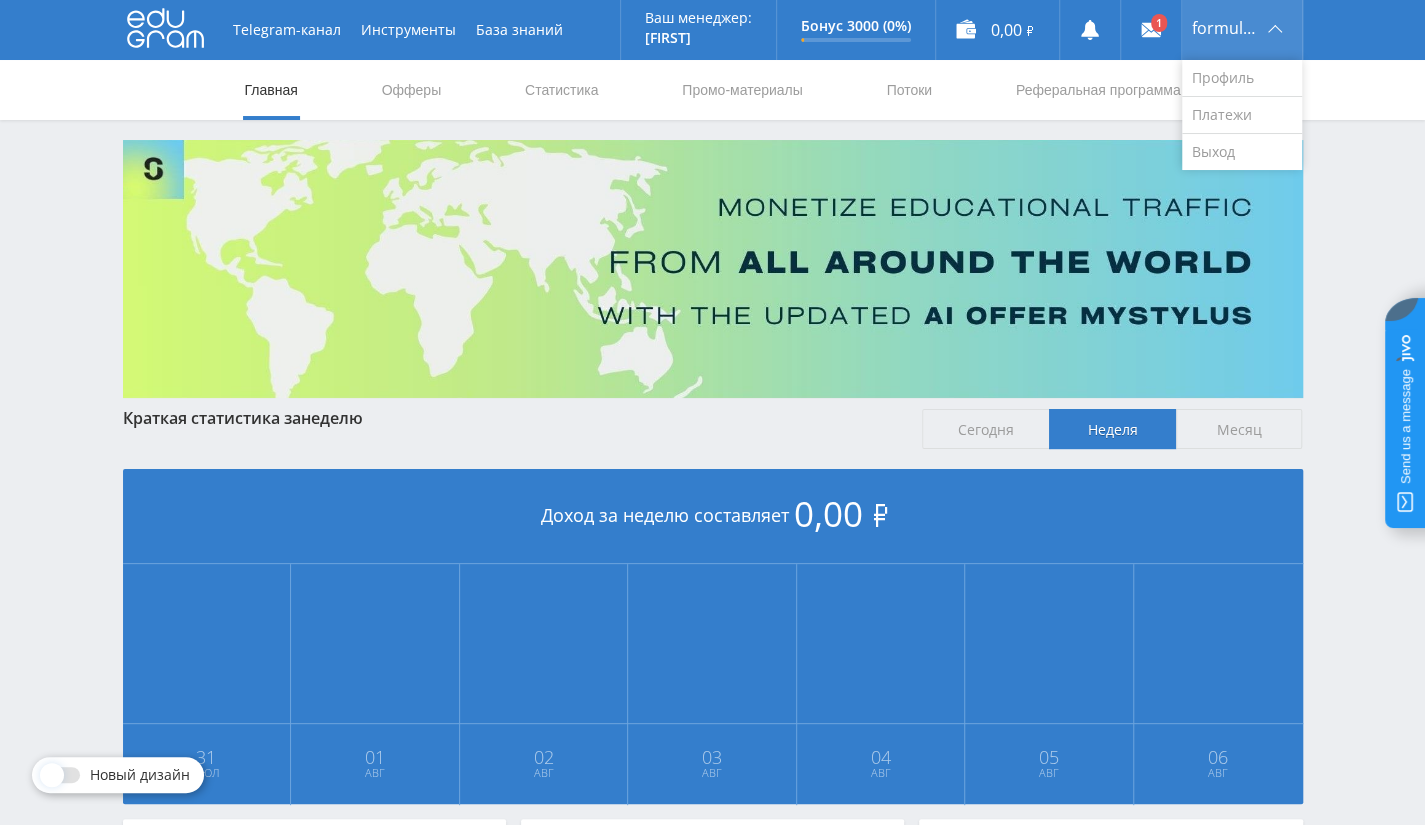 click on "formula.traffica72" at bounding box center [1227, 28] 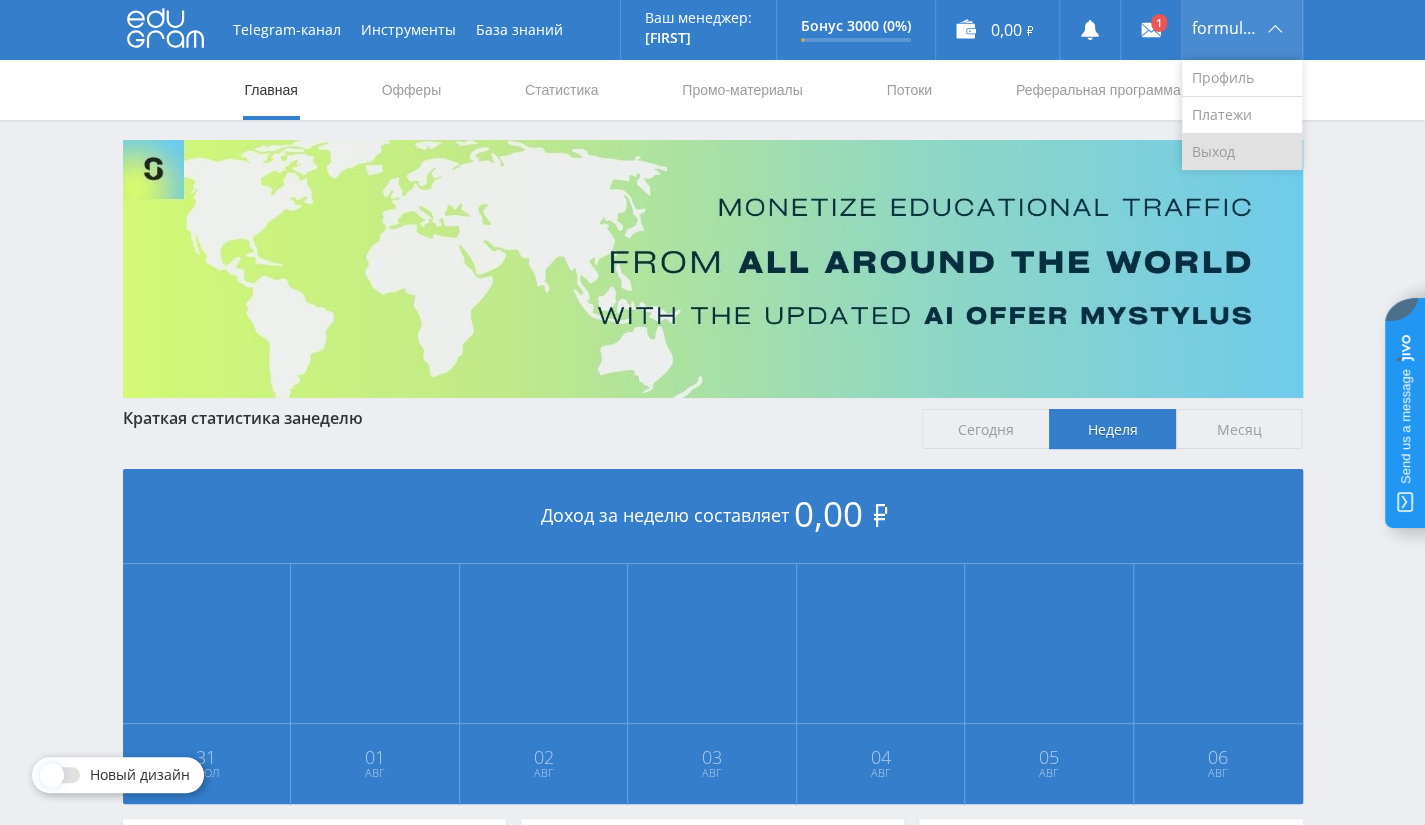 click on "Выход" at bounding box center (1242, 152) 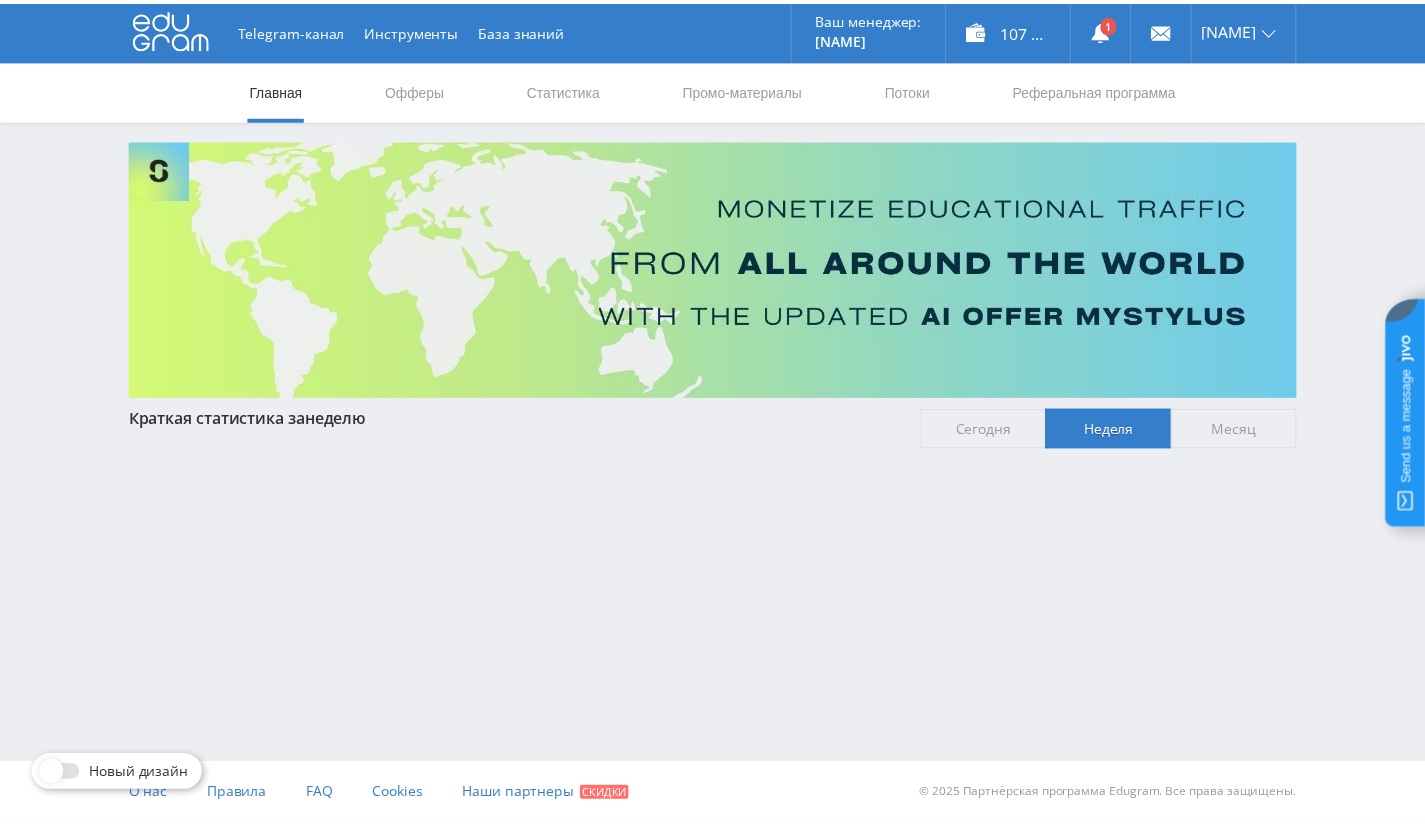 scroll, scrollTop: 0, scrollLeft: 0, axis: both 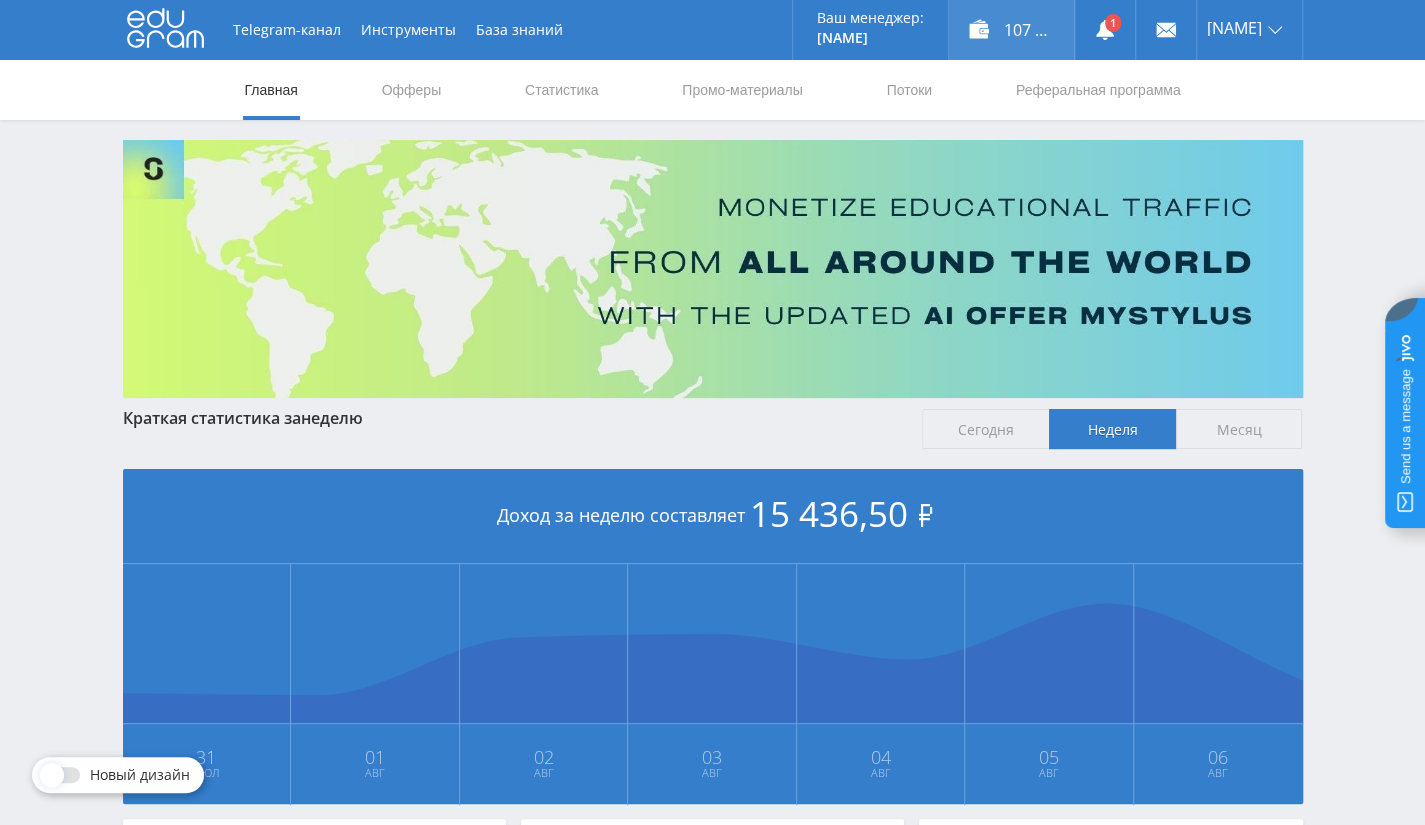 click on "107 804,00 ₽" at bounding box center (1011, 30) 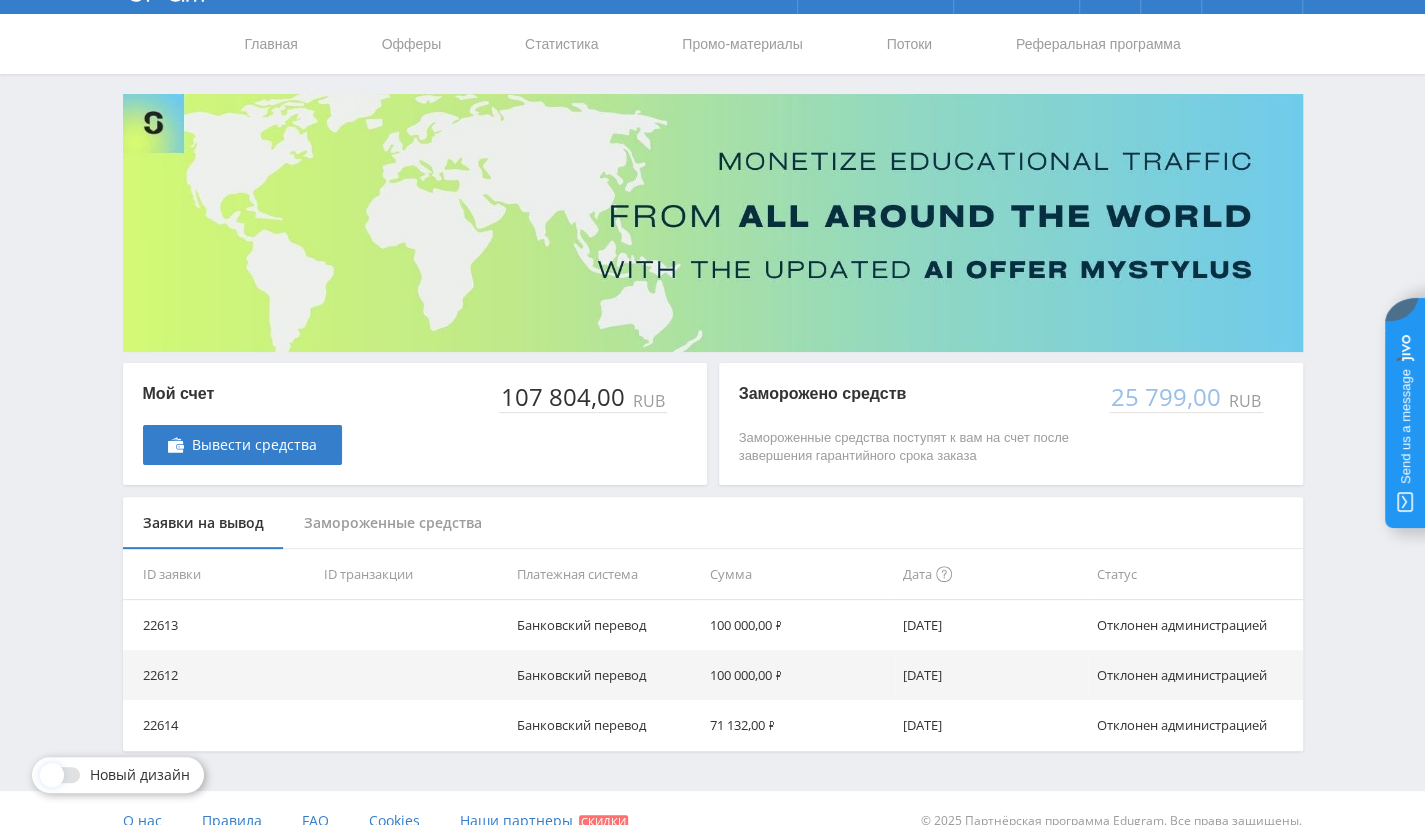 scroll, scrollTop: 70, scrollLeft: 0, axis: vertical 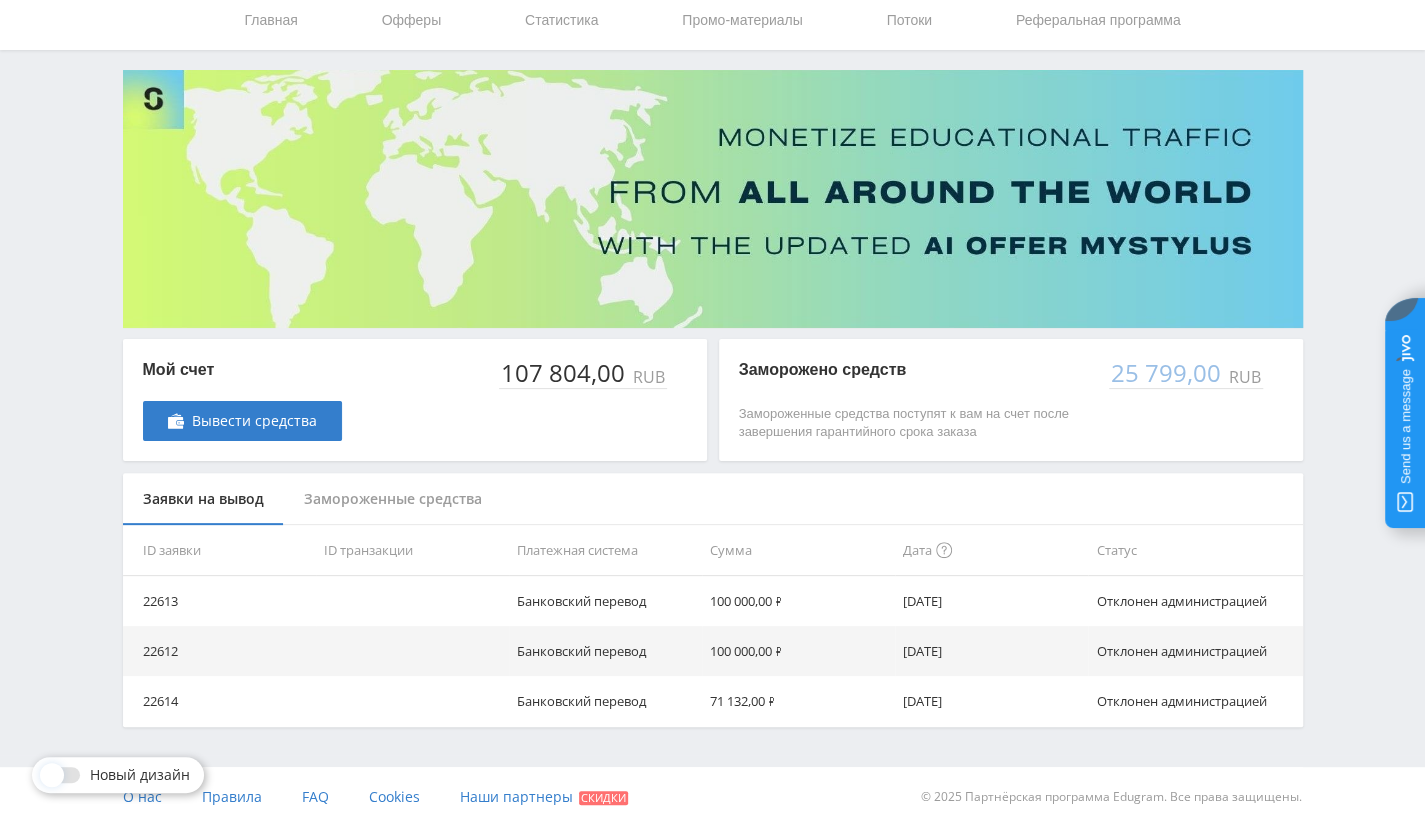 click on "Банковский перевод" at bounding box center (605, 601) 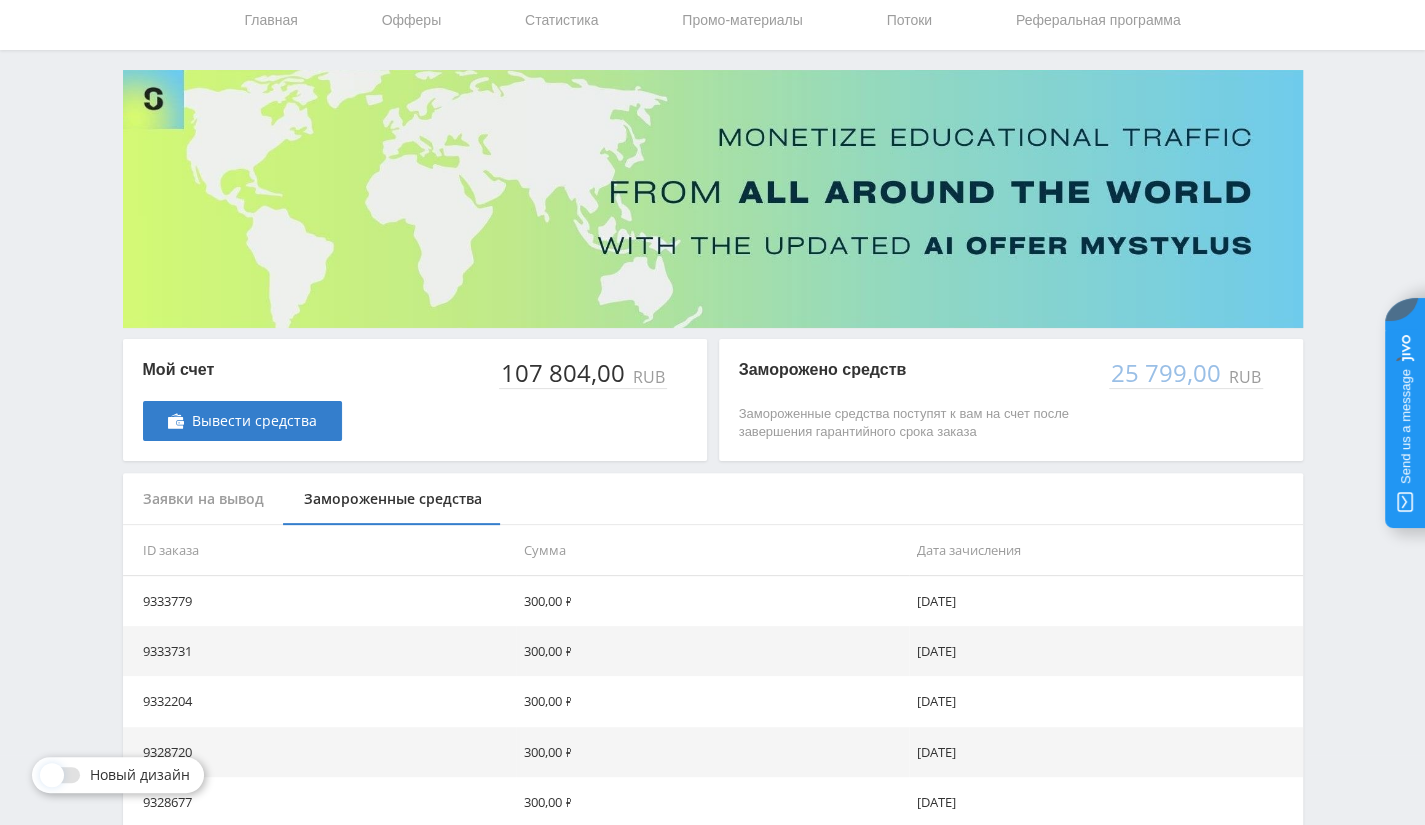 click on "Заявки на вывод" at bounding box center (203, 499) 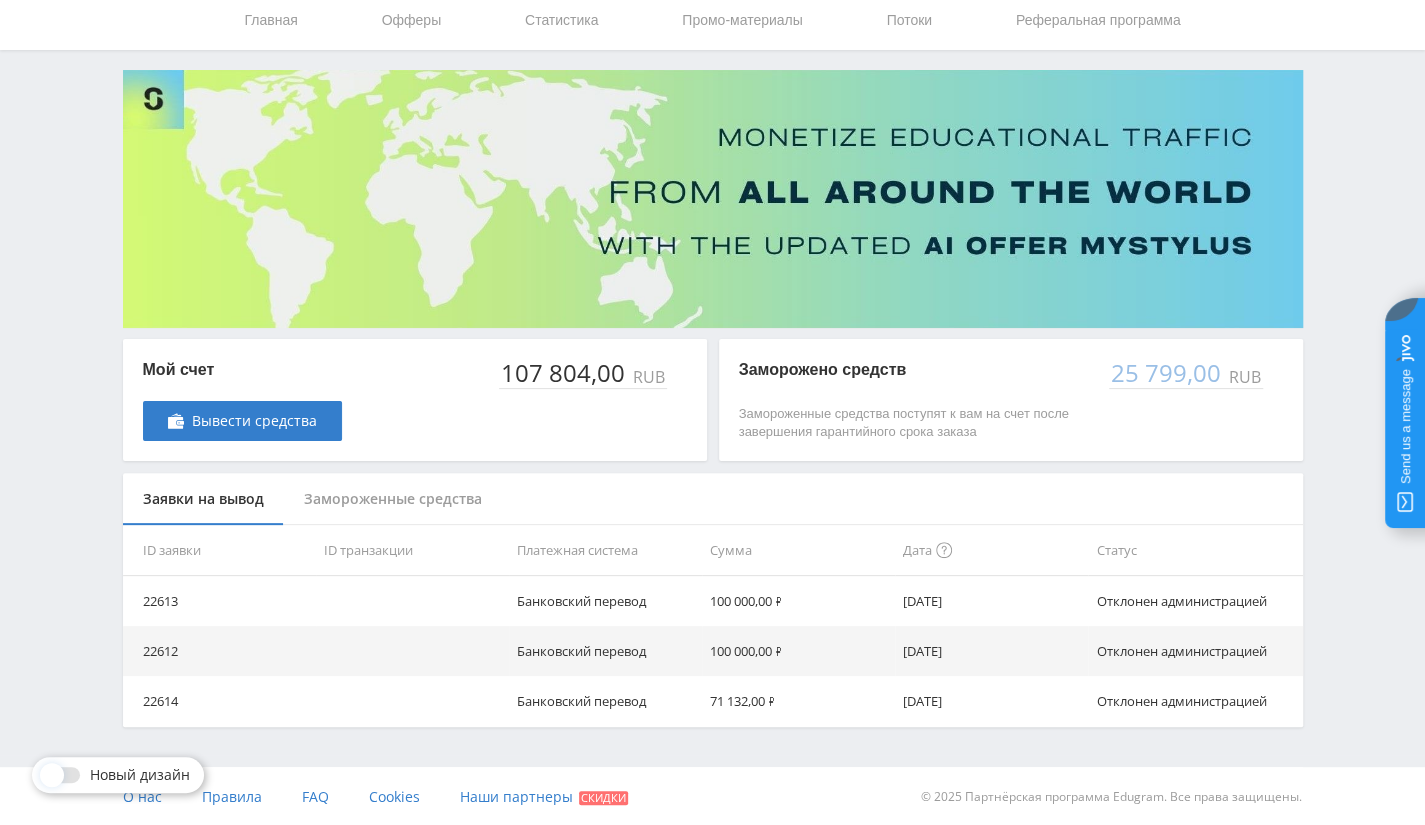 scroll, scrollTop: 0, scrollLeft: 0, axis: both 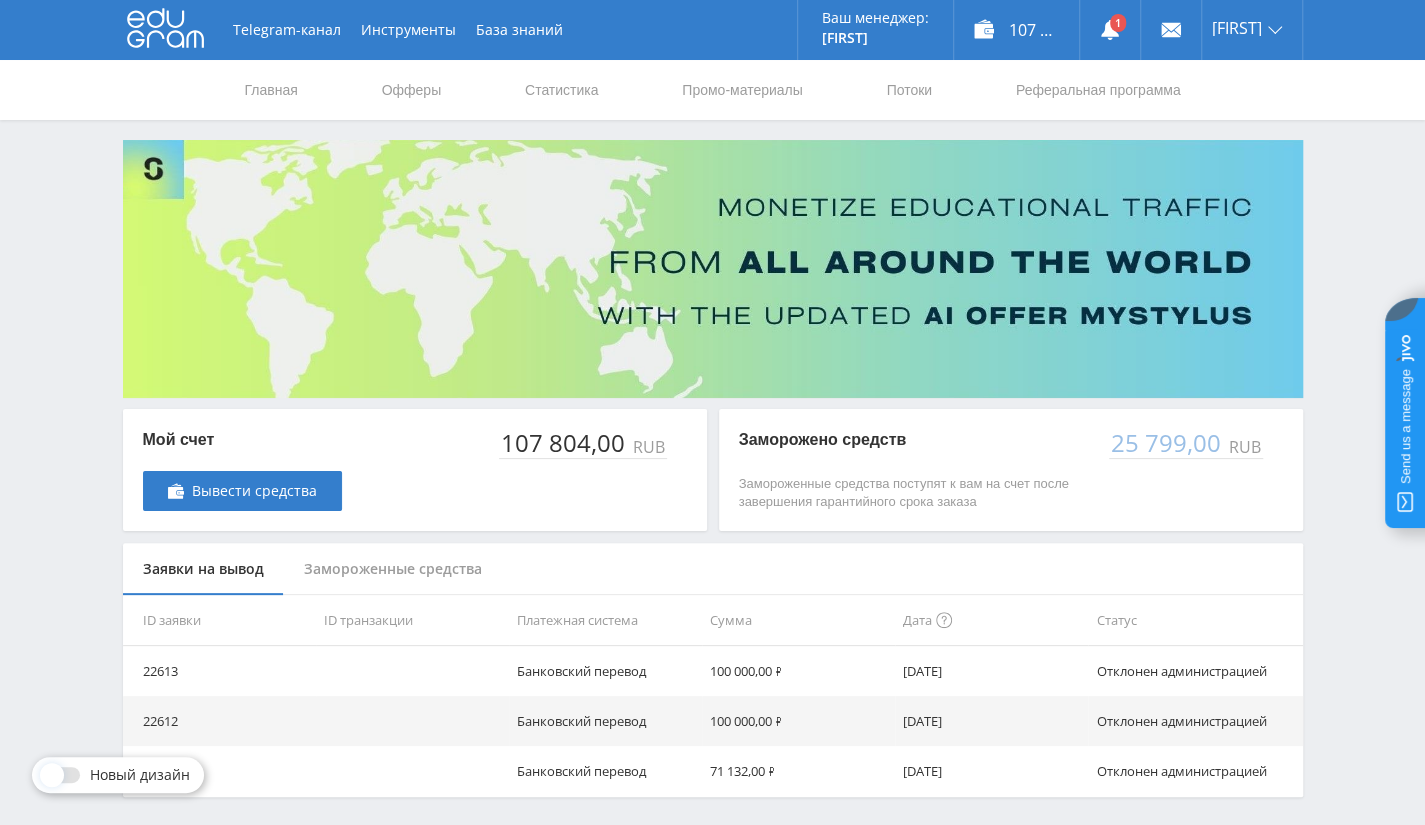 click at bounding box center (412, 671) 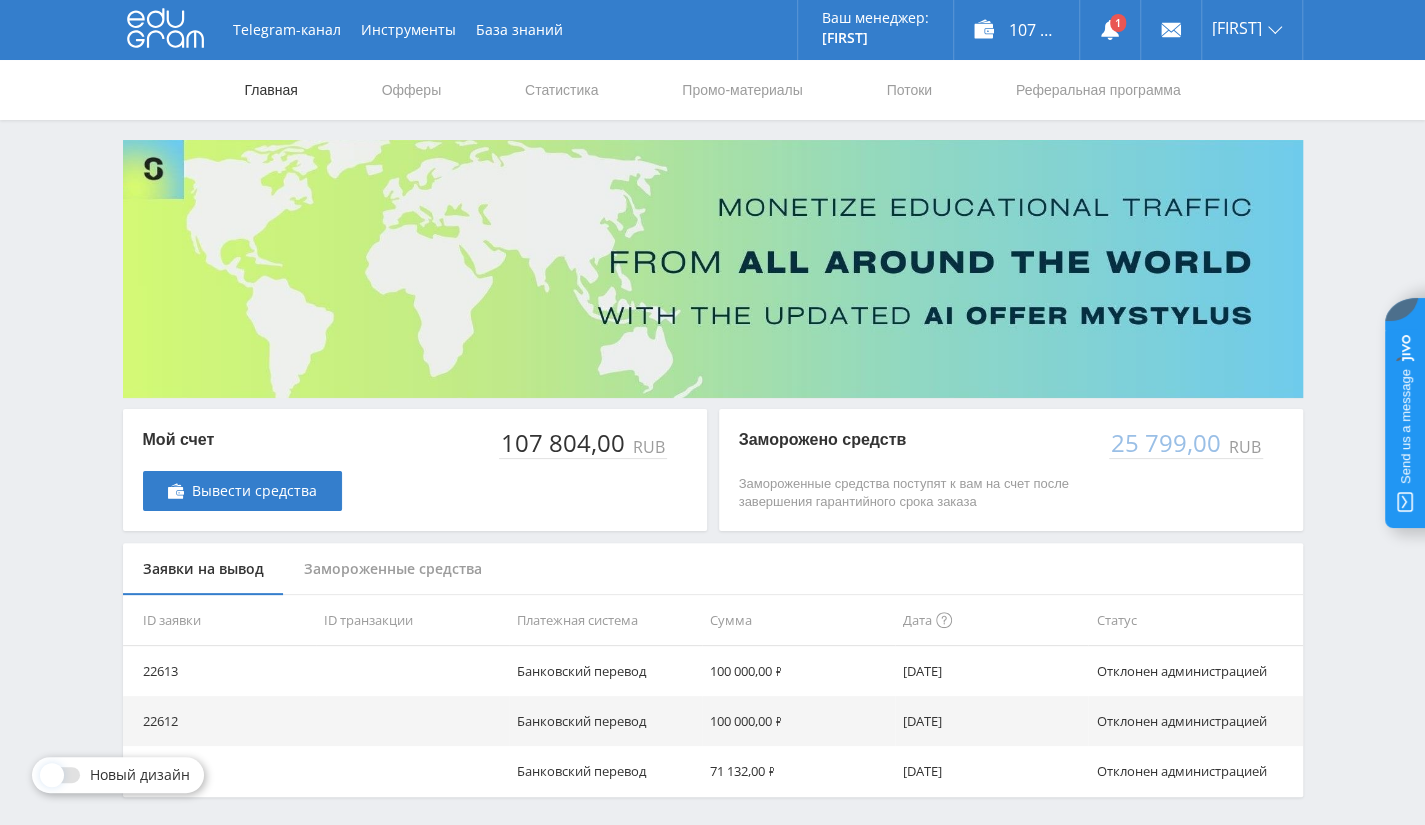 click on "Главная" at bounding box center (271, 90) 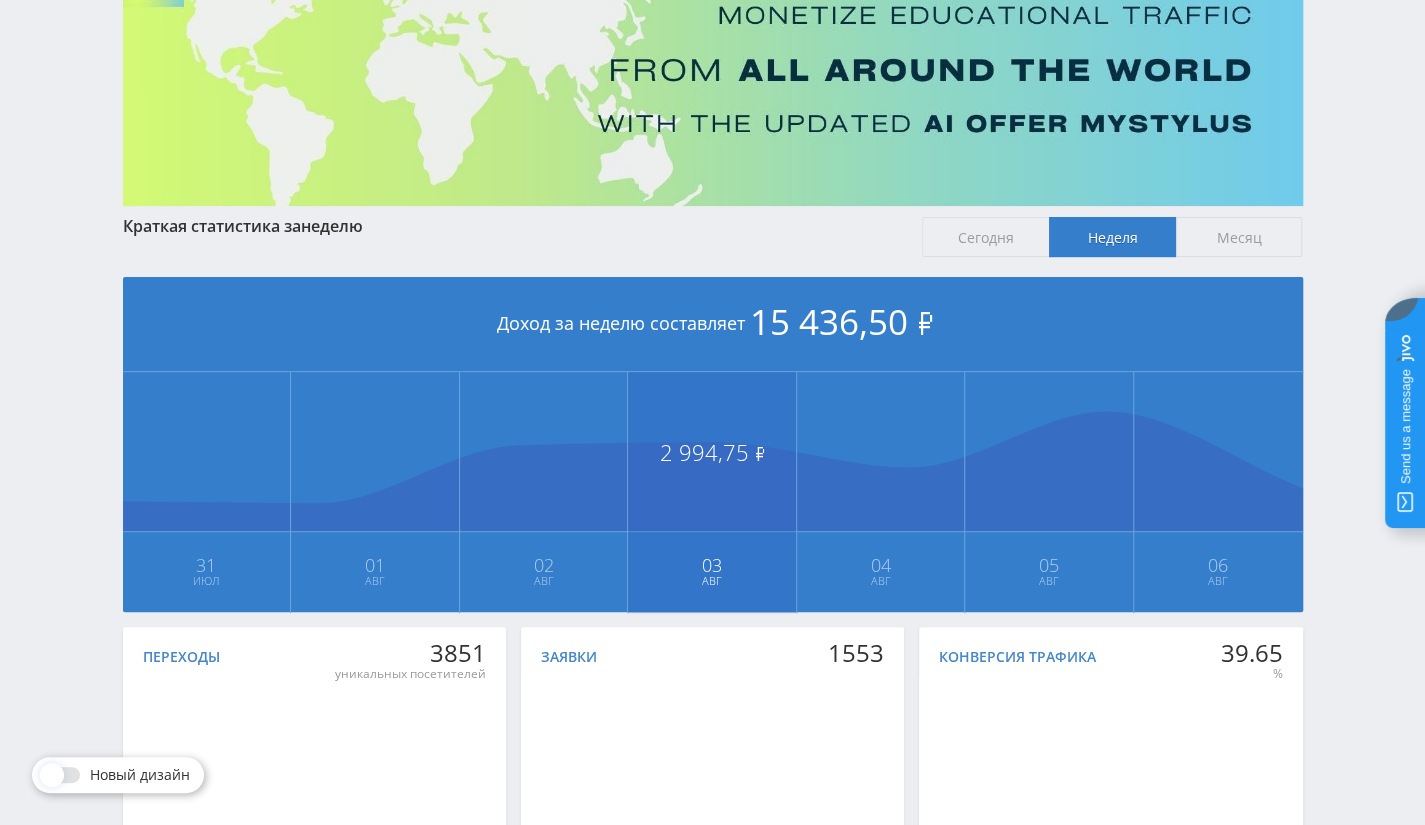 scroll, scrollTop: 200, scrollLeft: 0, axis: vertical 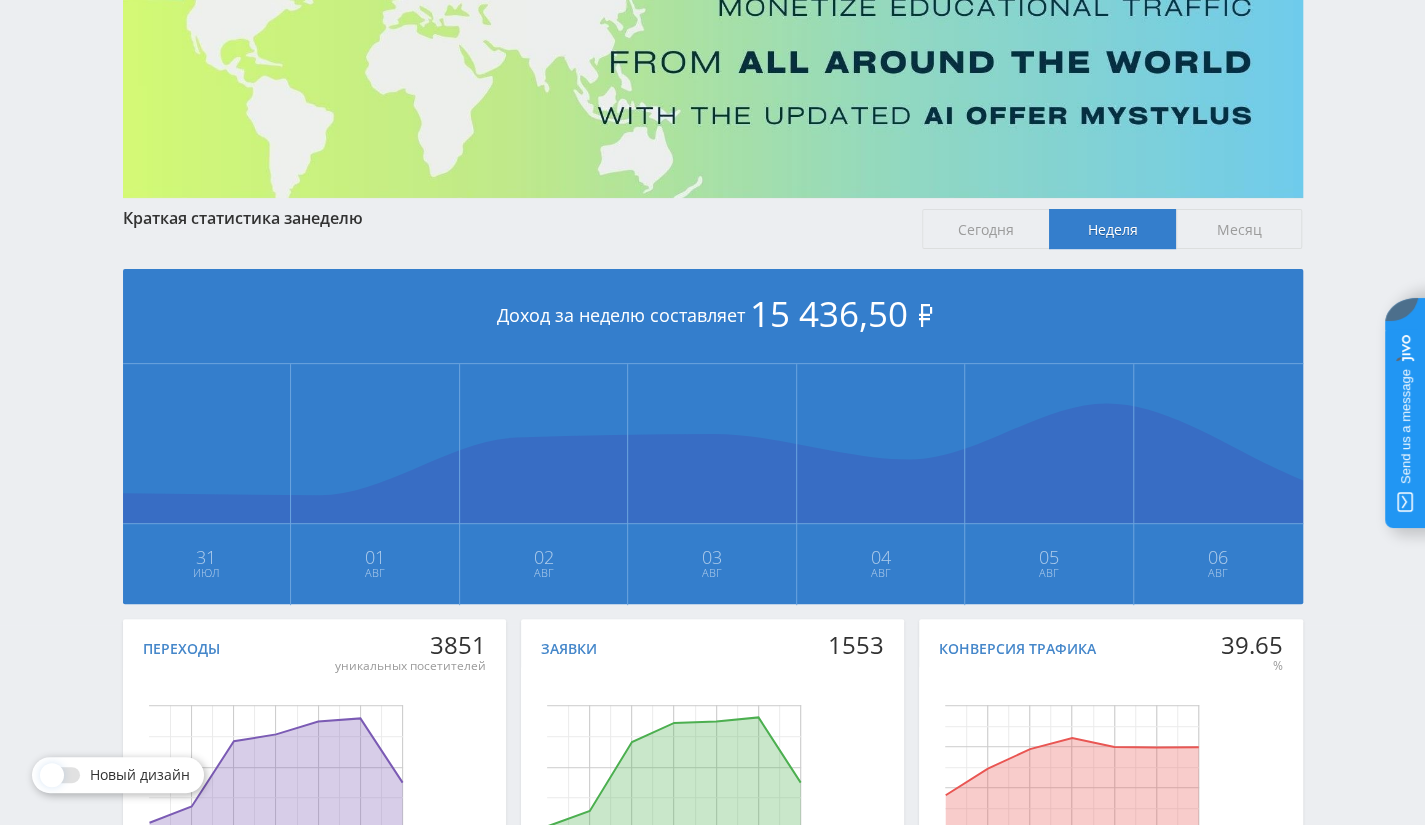click on "Месяц" at bounding box center [1239, 229] 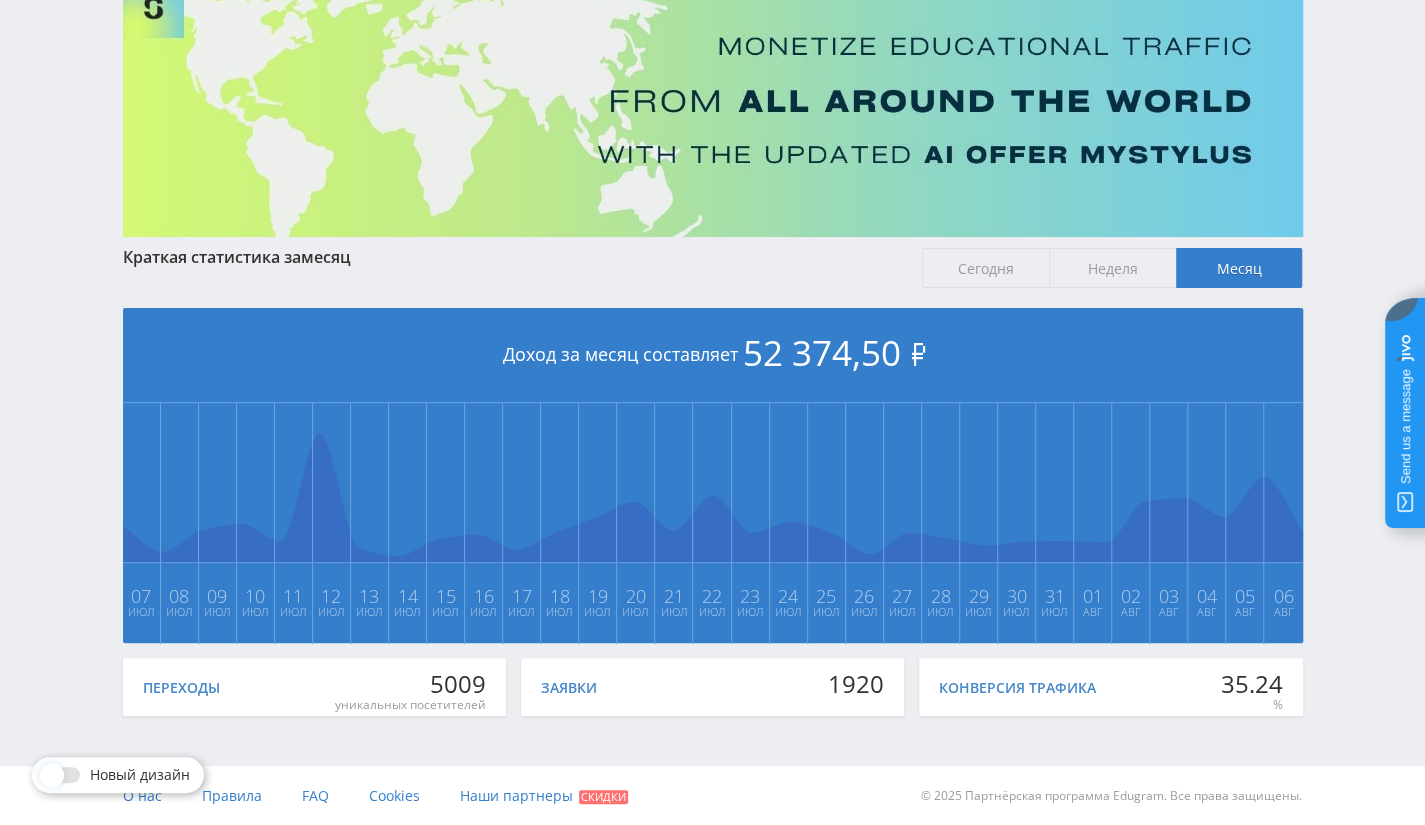 scroll, scrollTop: 200, scrollLeft: 0, axis: vertical 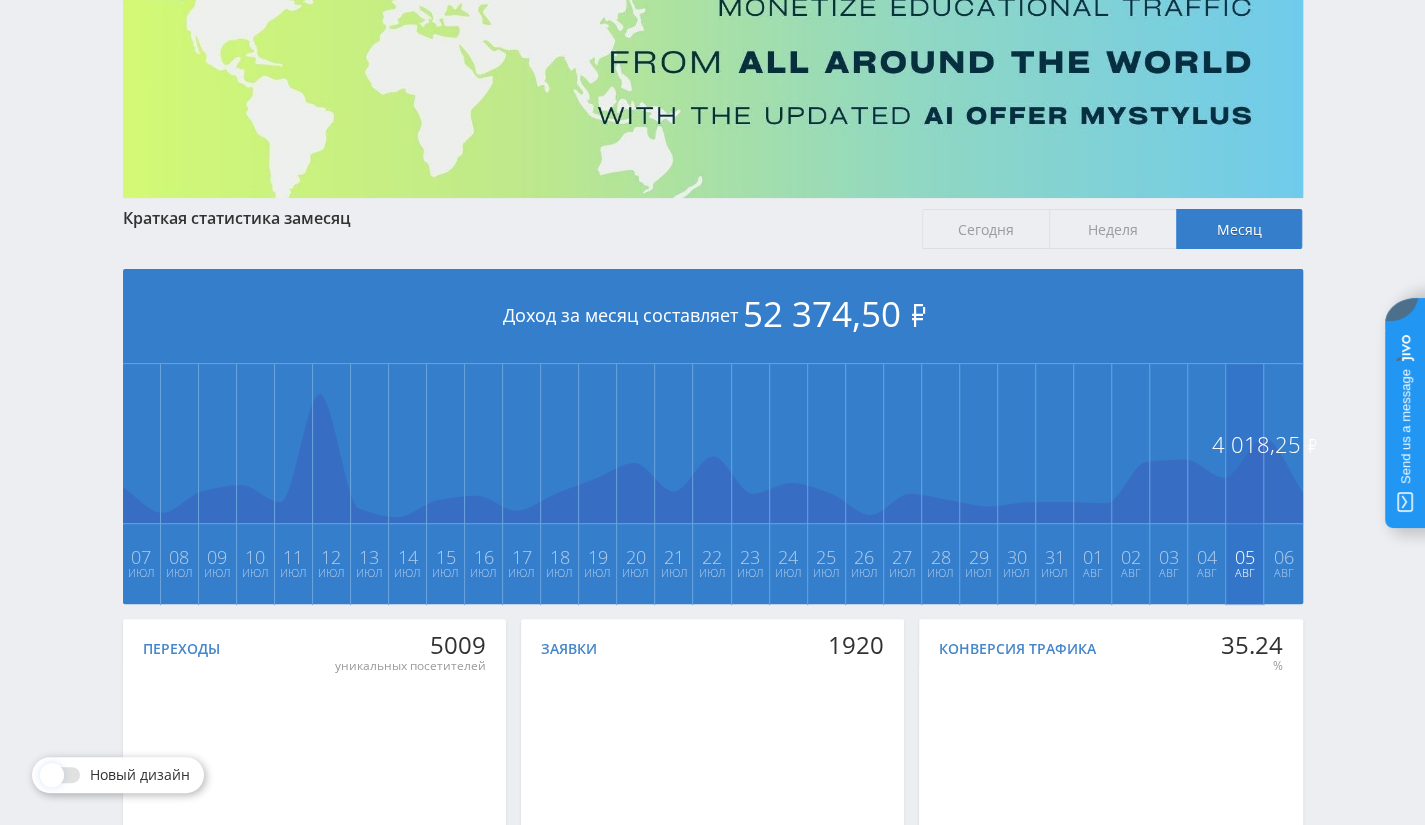 click on "05
Авг" at bounding box center (1245, 484) 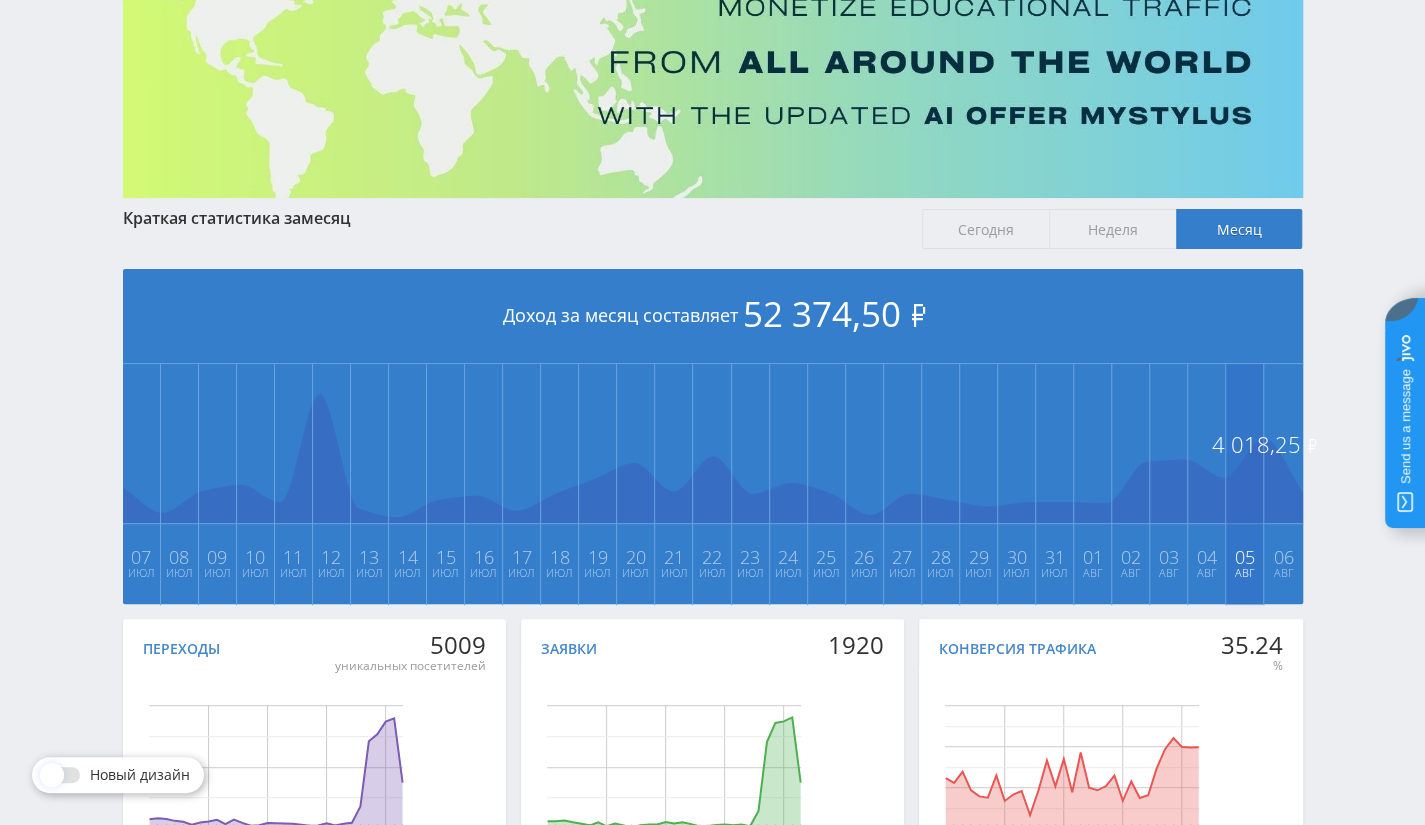 click on "4 018,25 ₽
05
Авг" at bounding box center [1245, 484] 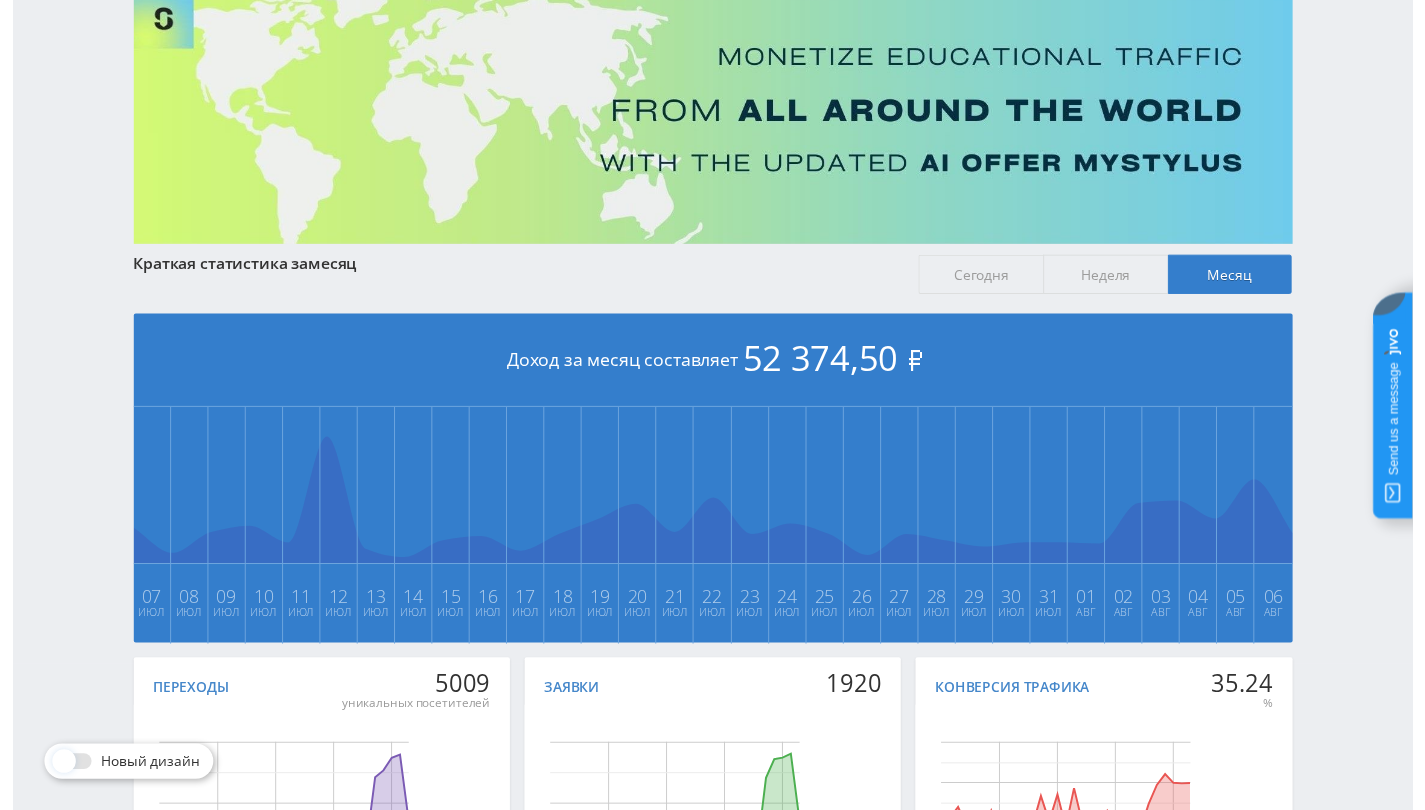 scroll, scrollTop: 61, scrollLeft: 0, axis: vertical 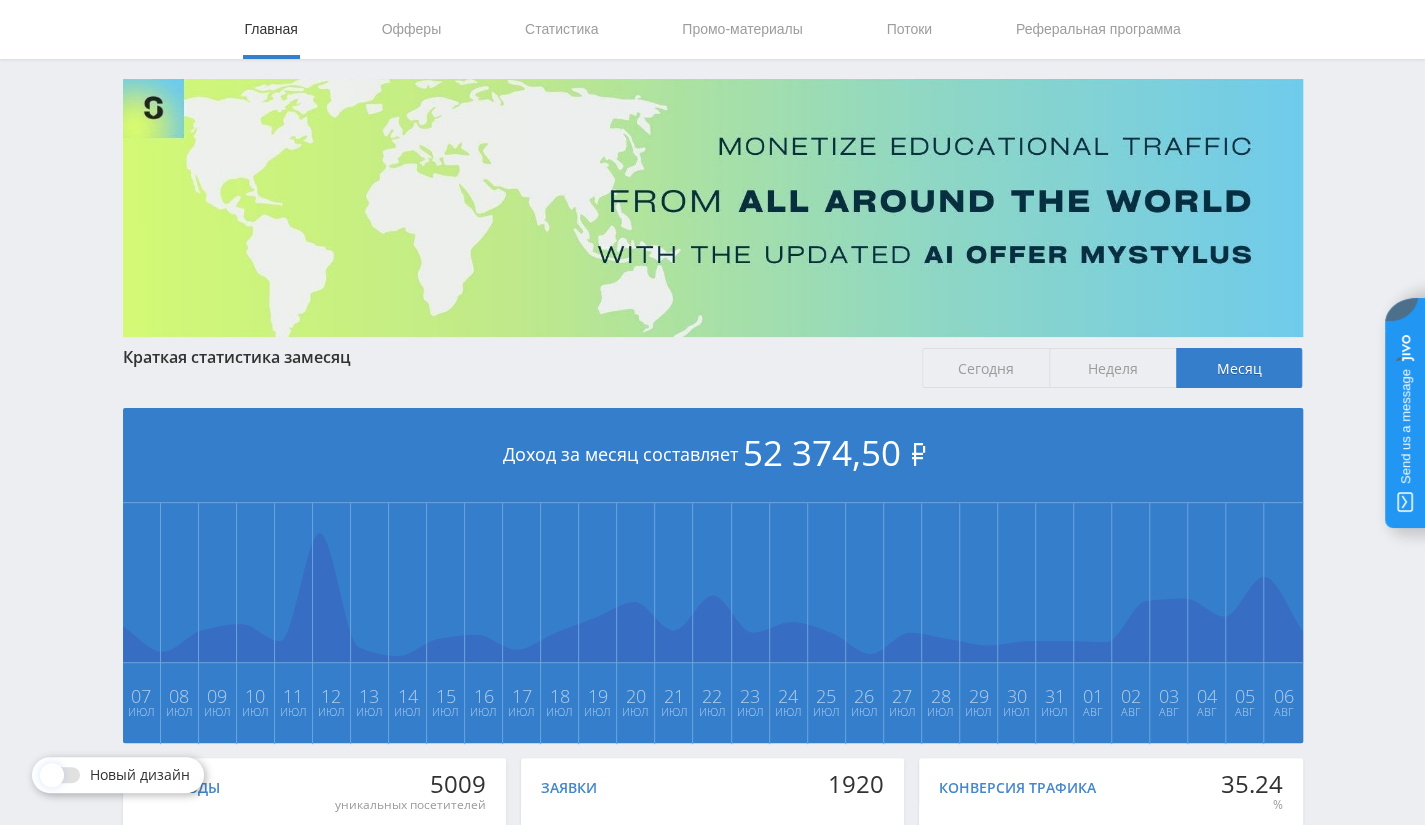 click on "Сегодня" at bounding box center (985, 368) 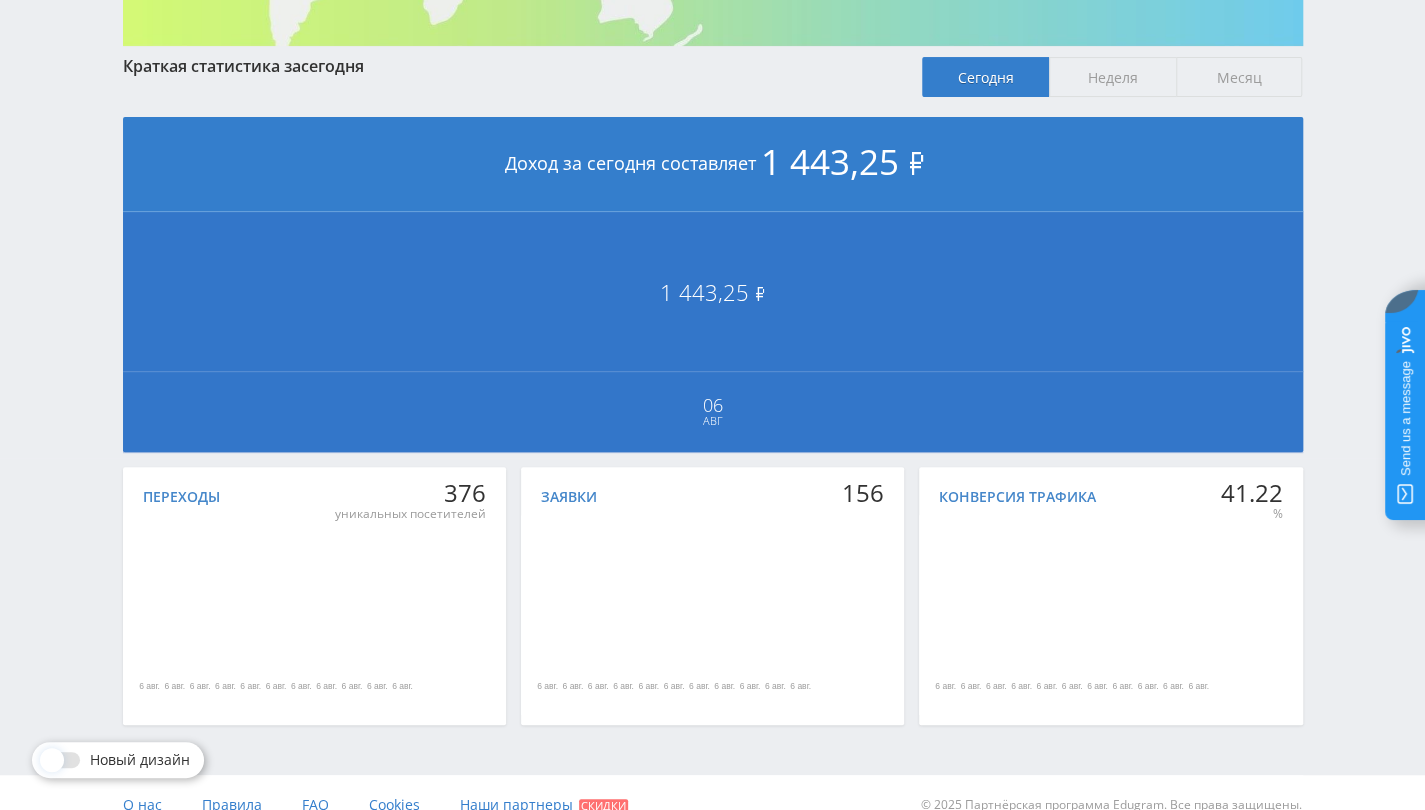 scroll, scrollTop: 361, scrollLeft: 0, axis: vertical 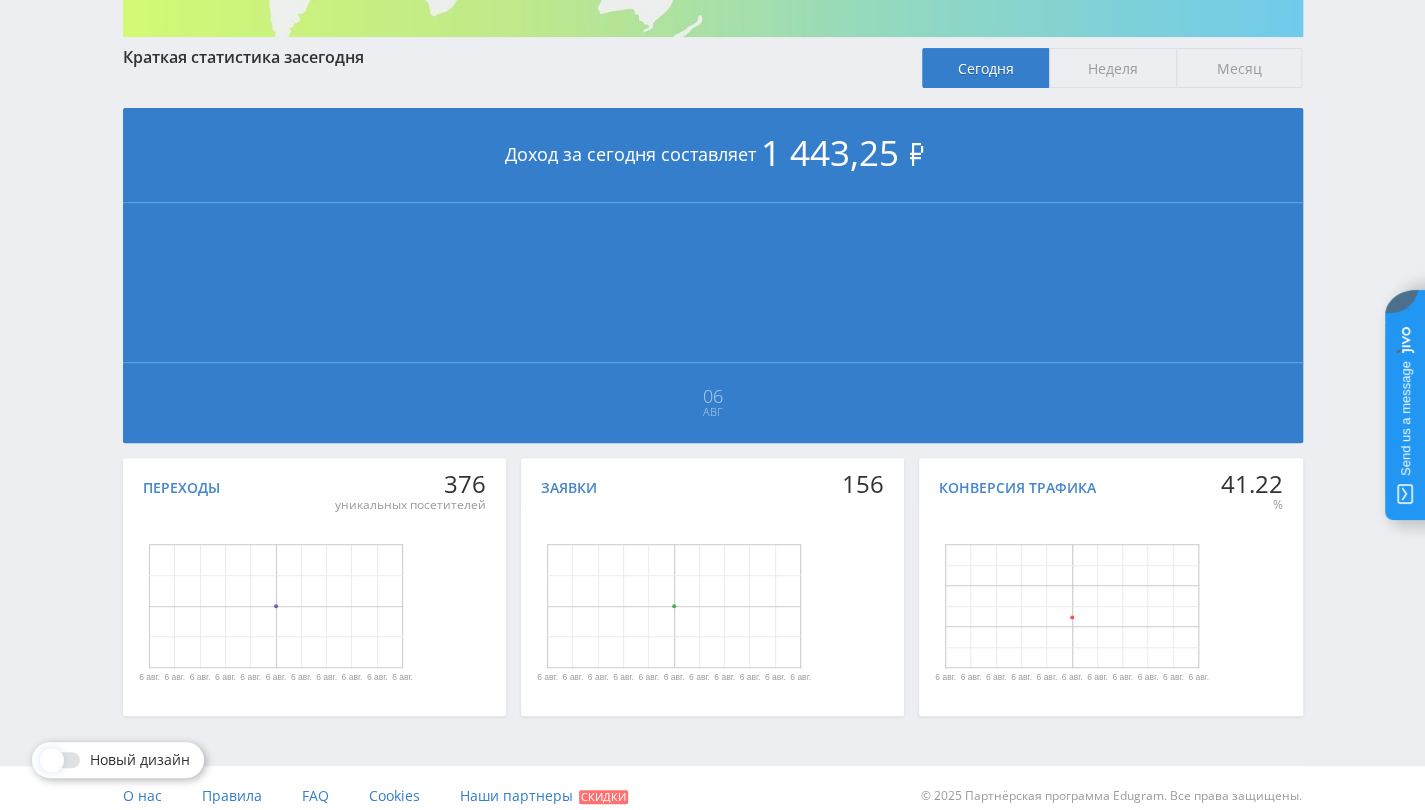 click on "156" at bounding box center (863, 484) 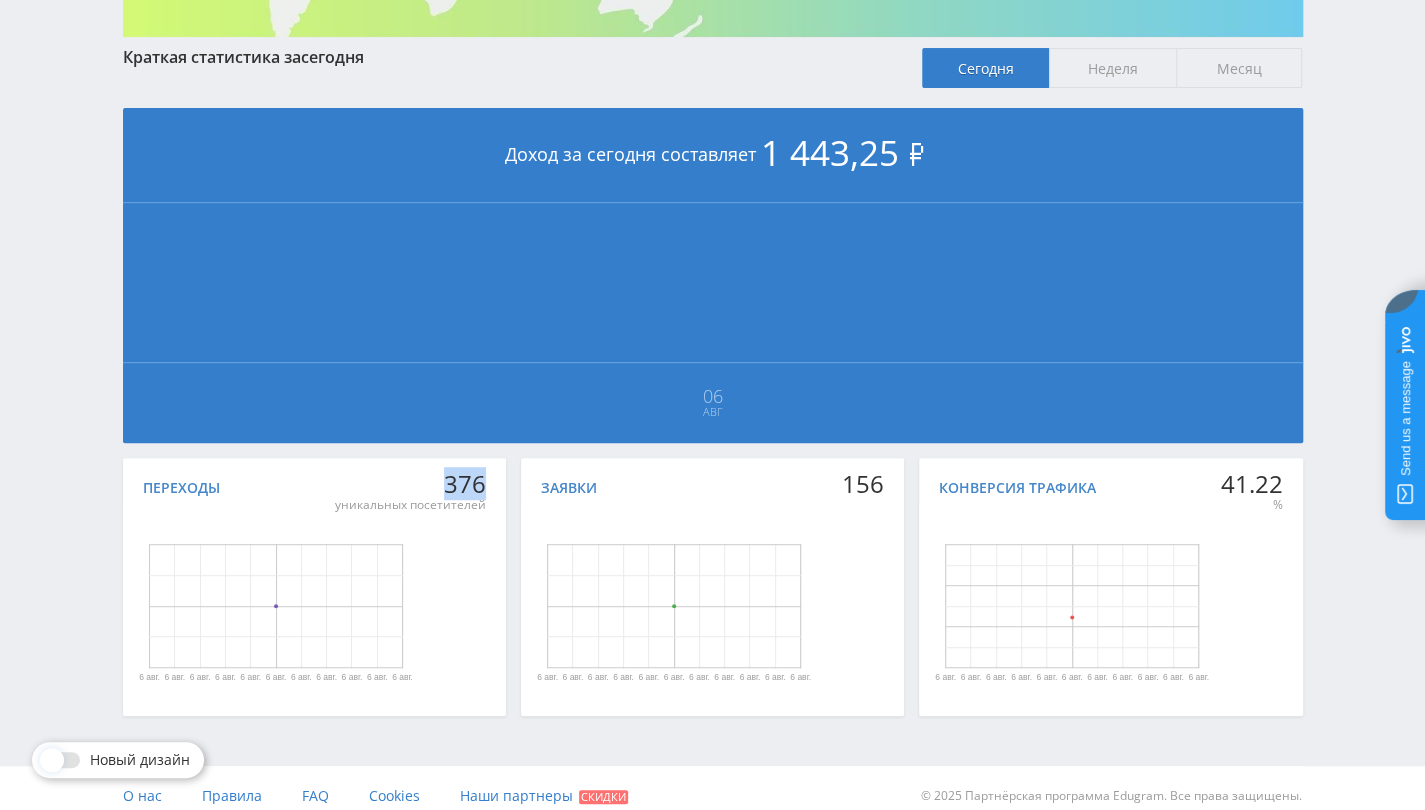 click on "376" at bounding box center [410, 484] 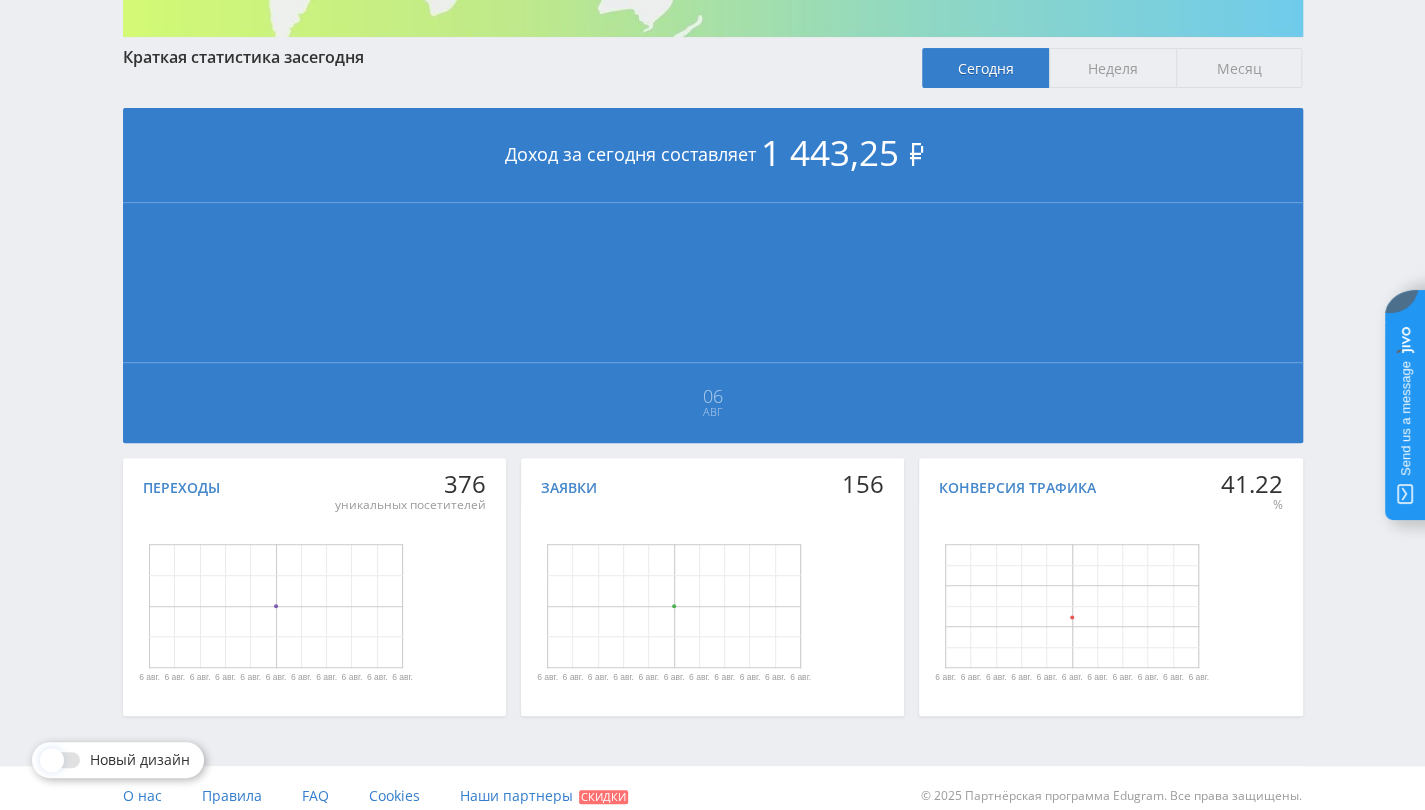 click on "156" at bounding box center (863, 484) 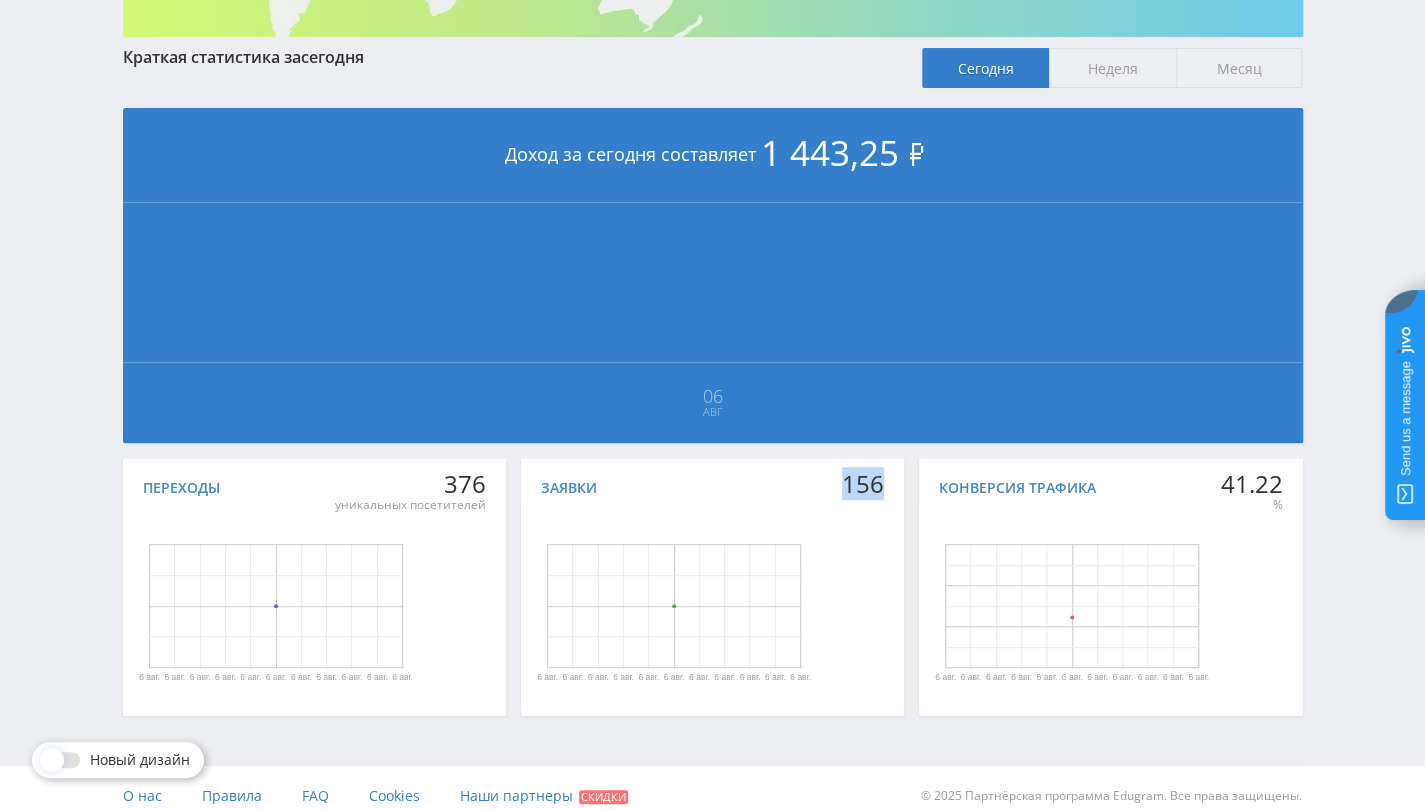 click on "156" at bounding box center (863, 484) 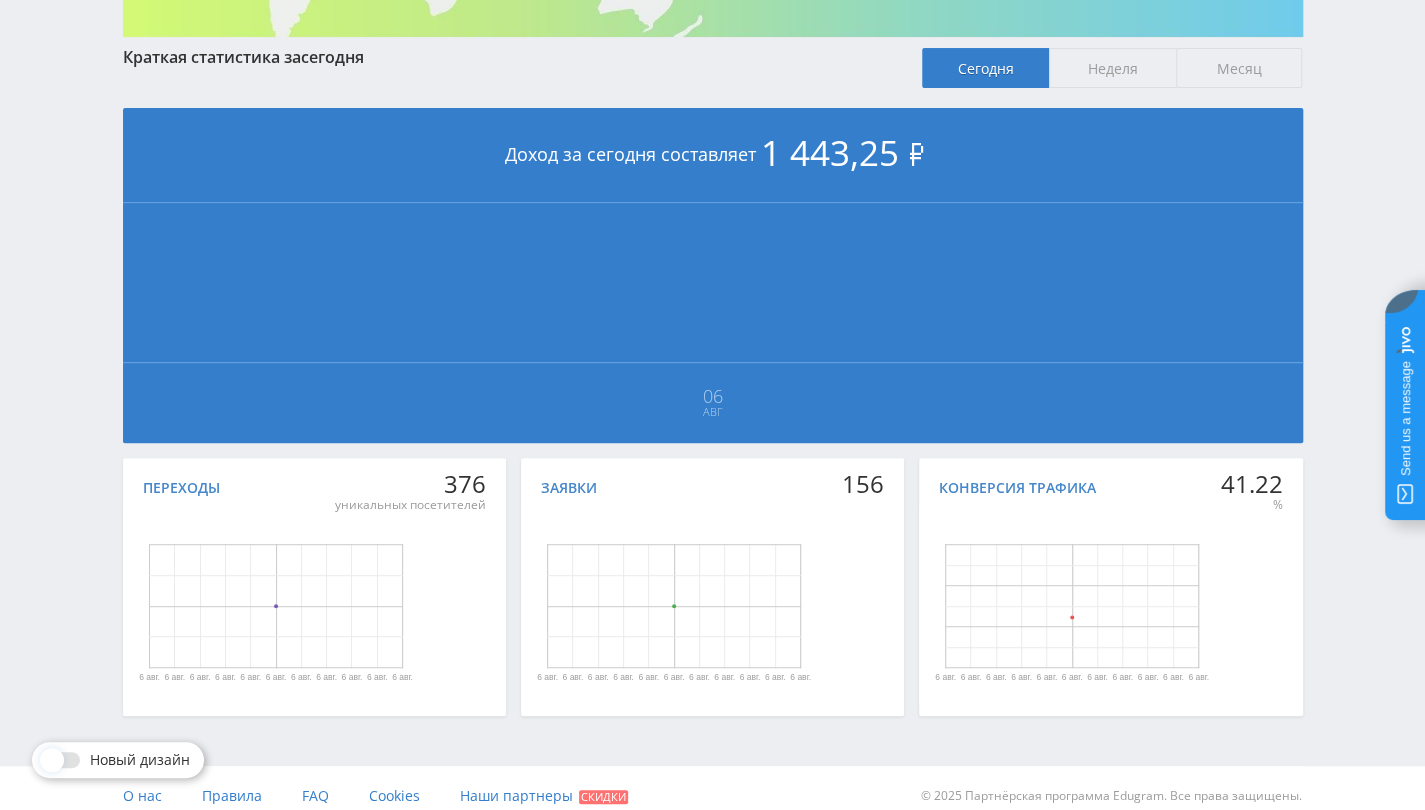 click on "41.22" at bounding box center (1251, 484) 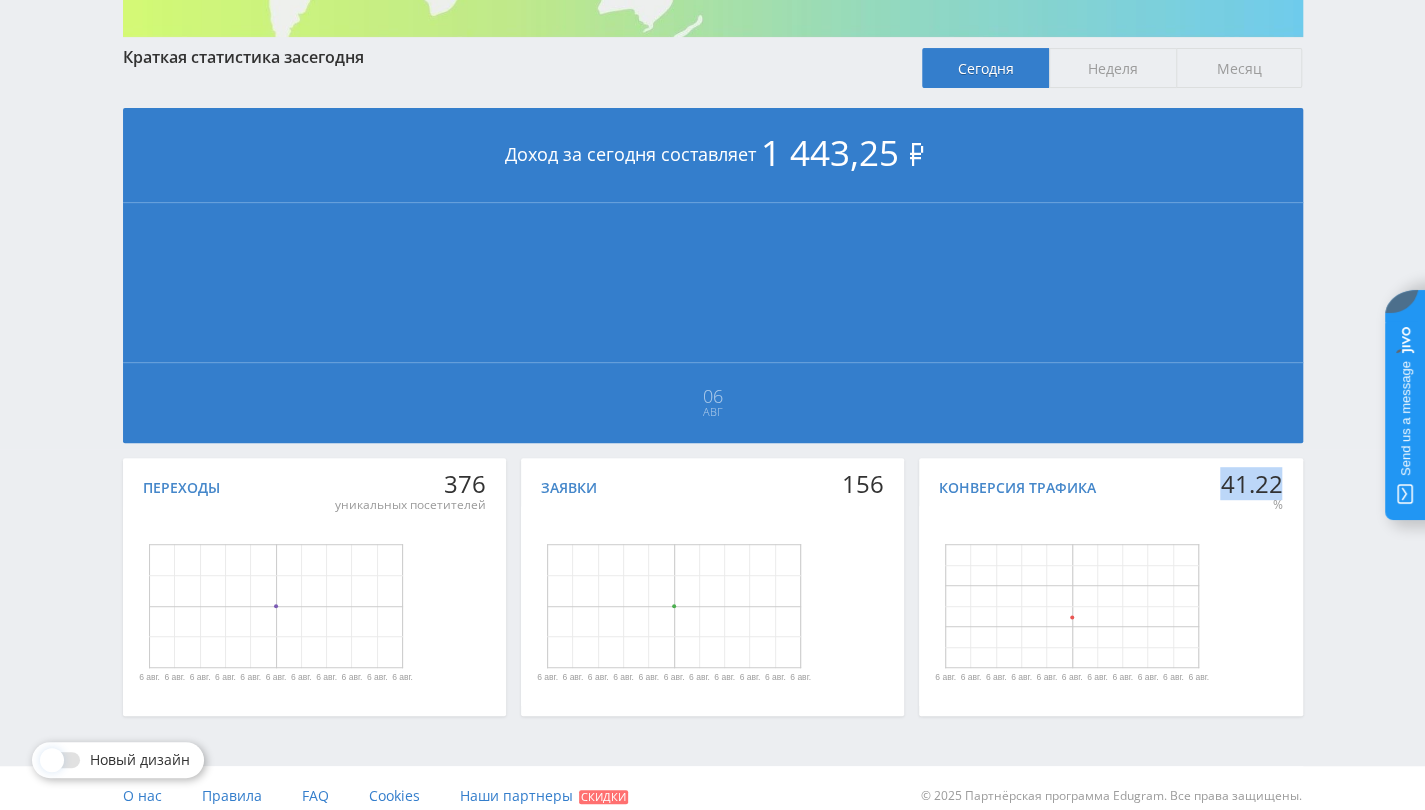 click on "41.22" at bounding box center [1251, 484] 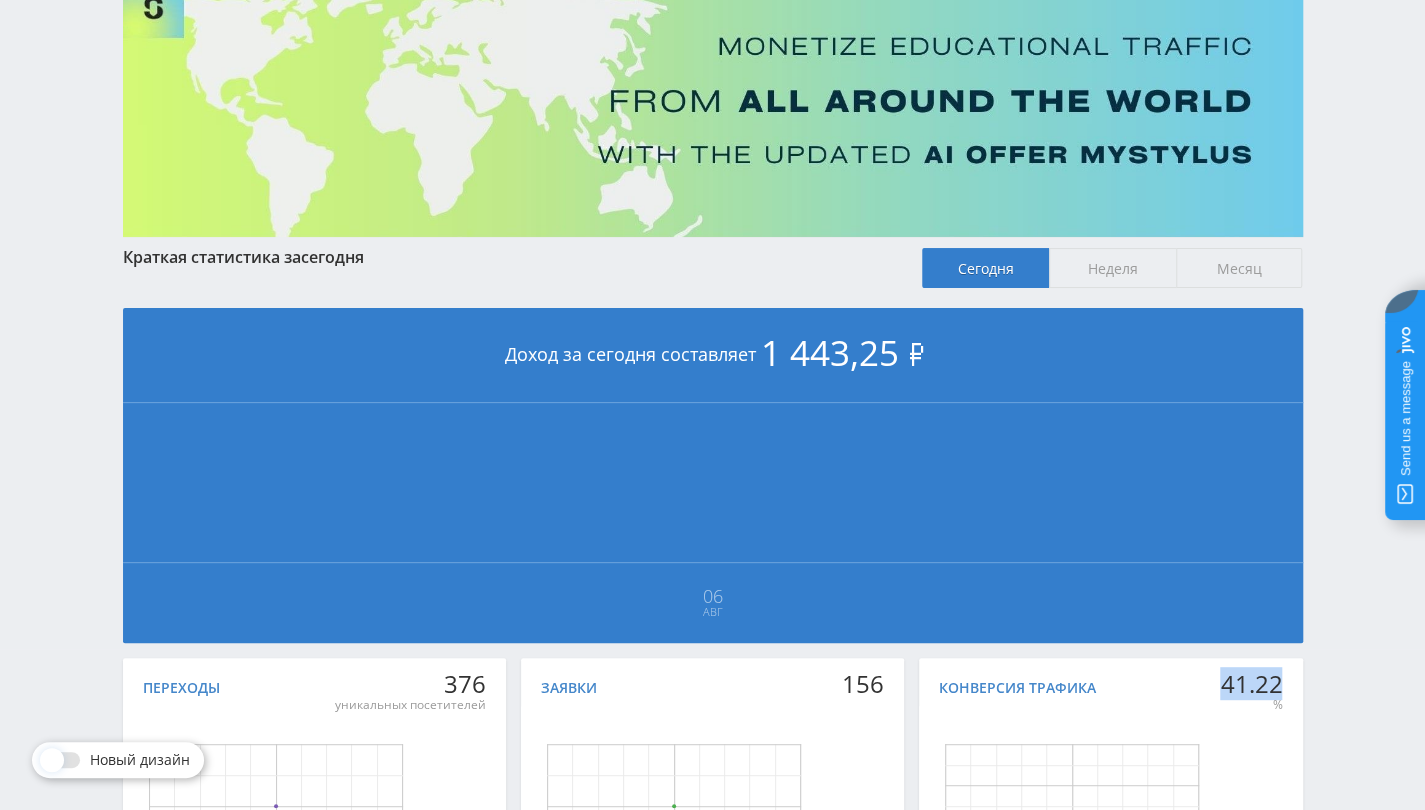 click on "Неделя" at bounding box center [1112, 268] 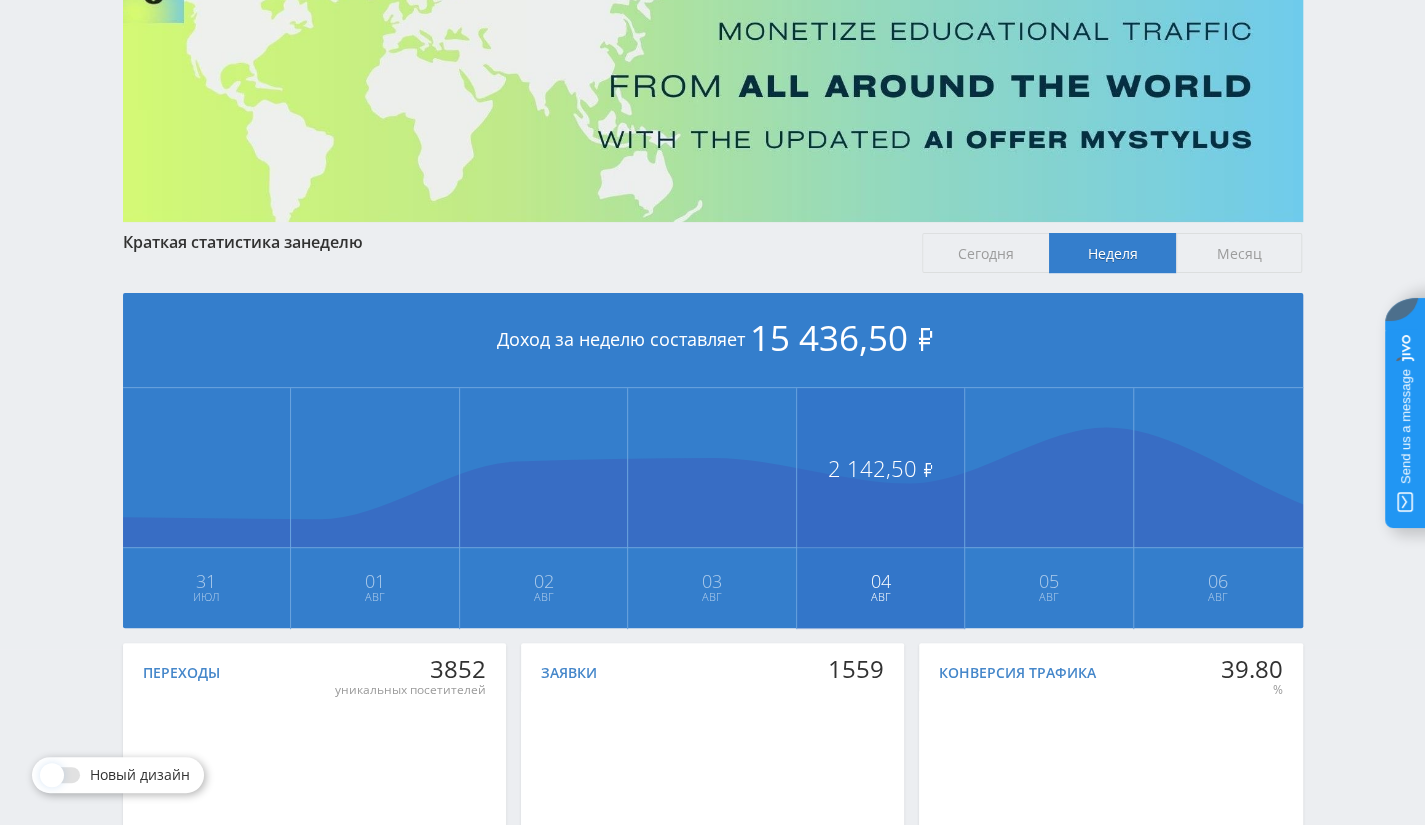 scroll, scrollTop: 361, scrollLeft: 0, axis: vertical 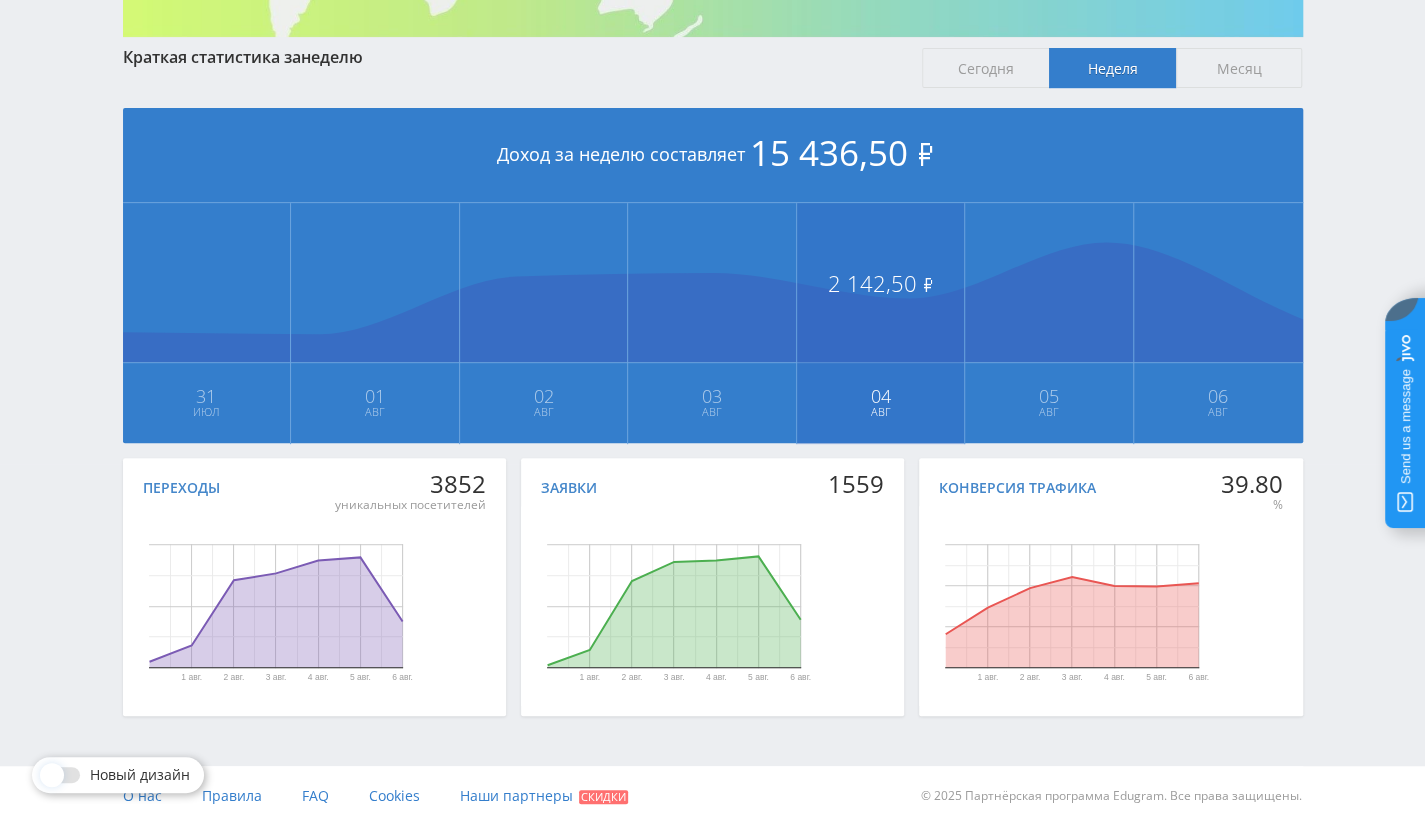 click on "2 142,50 ₽
04
Авг" at bounding box center [881, 323] 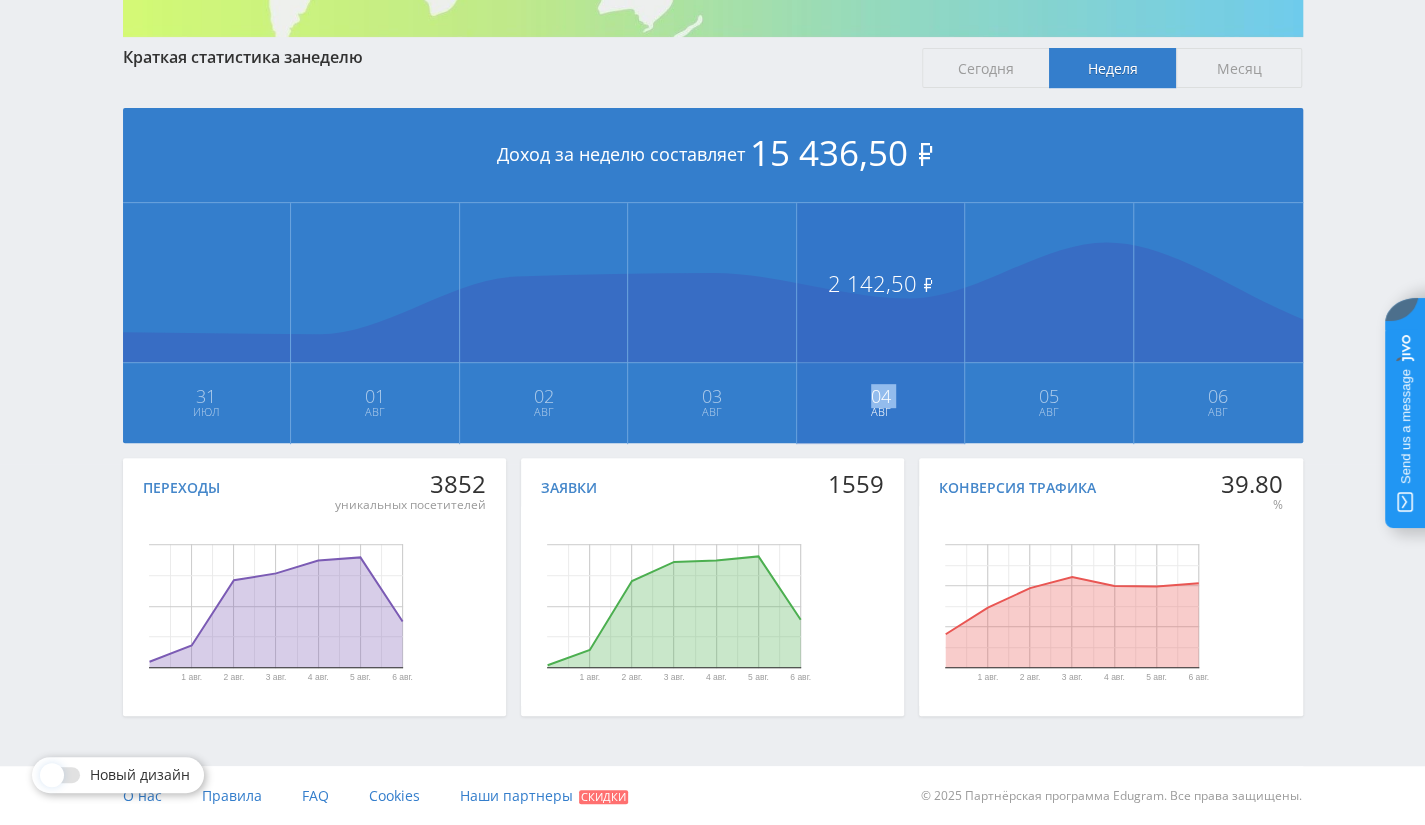 click on "2 142,50 ₽
04
Авг" at bounding box center [881, 323] 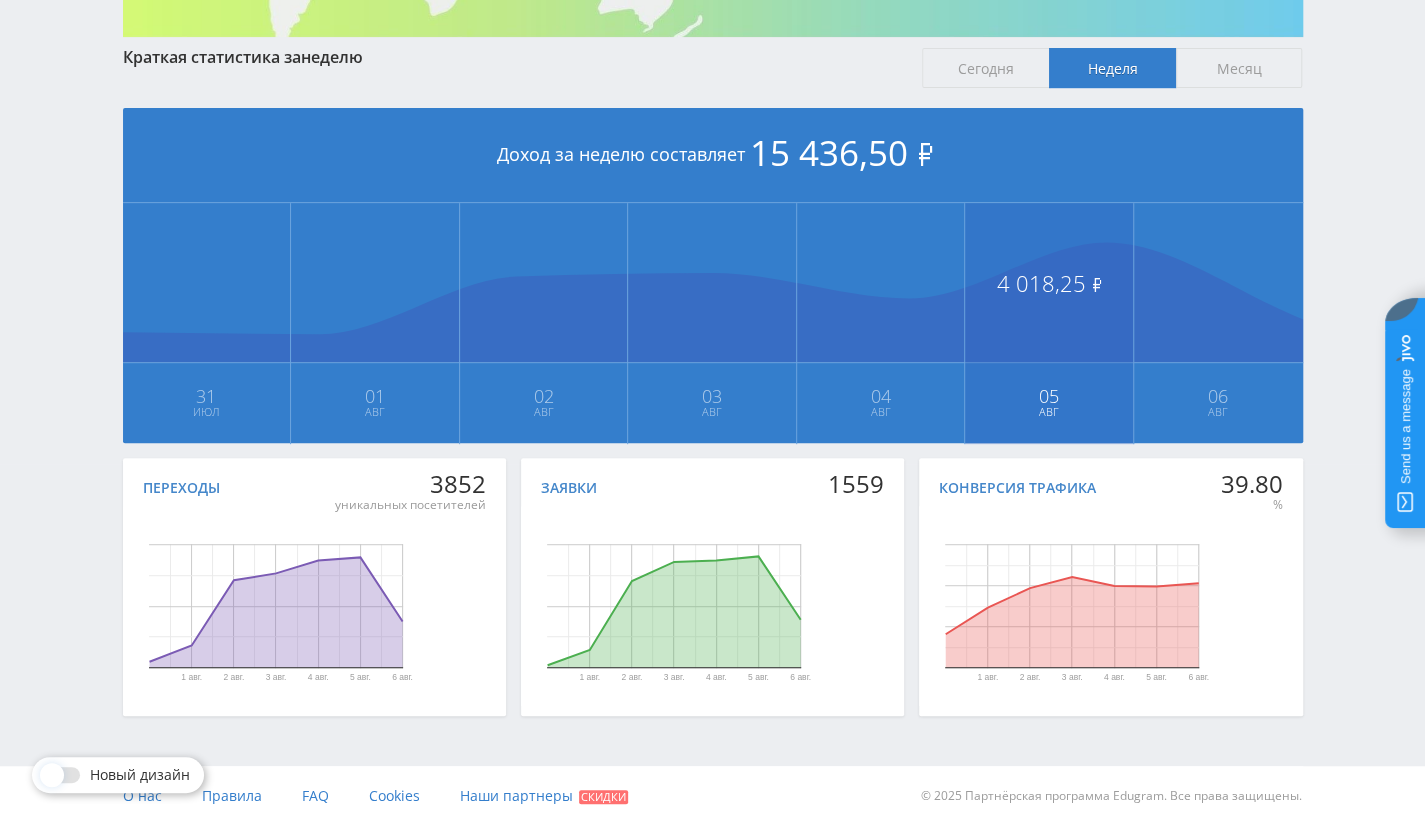 click on "4 018,25 ₽
05
Авг" at bounding box center (1049, 323) 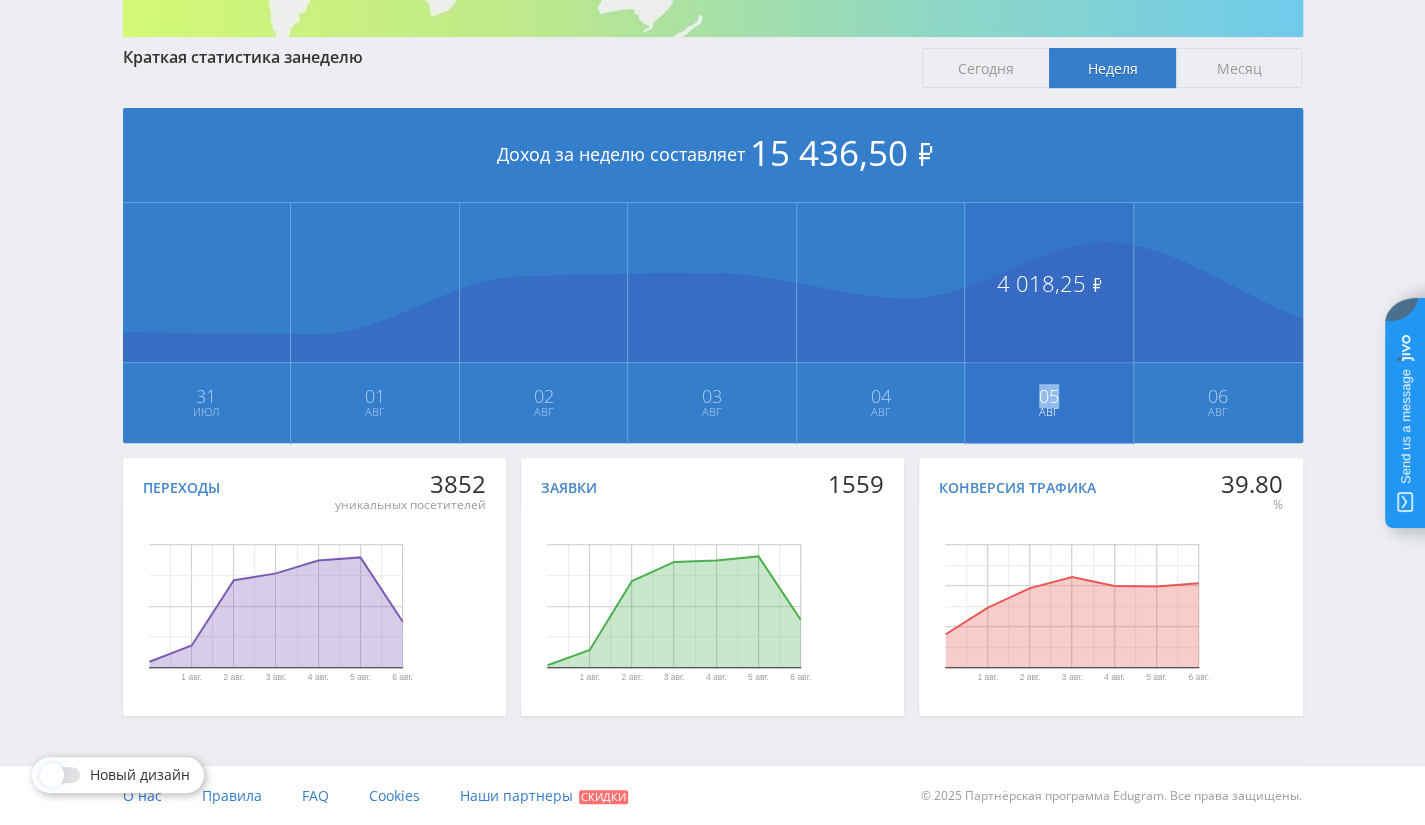 click on "4 018,25 ₽
05
Авг" at bounding box center (1049, 323) 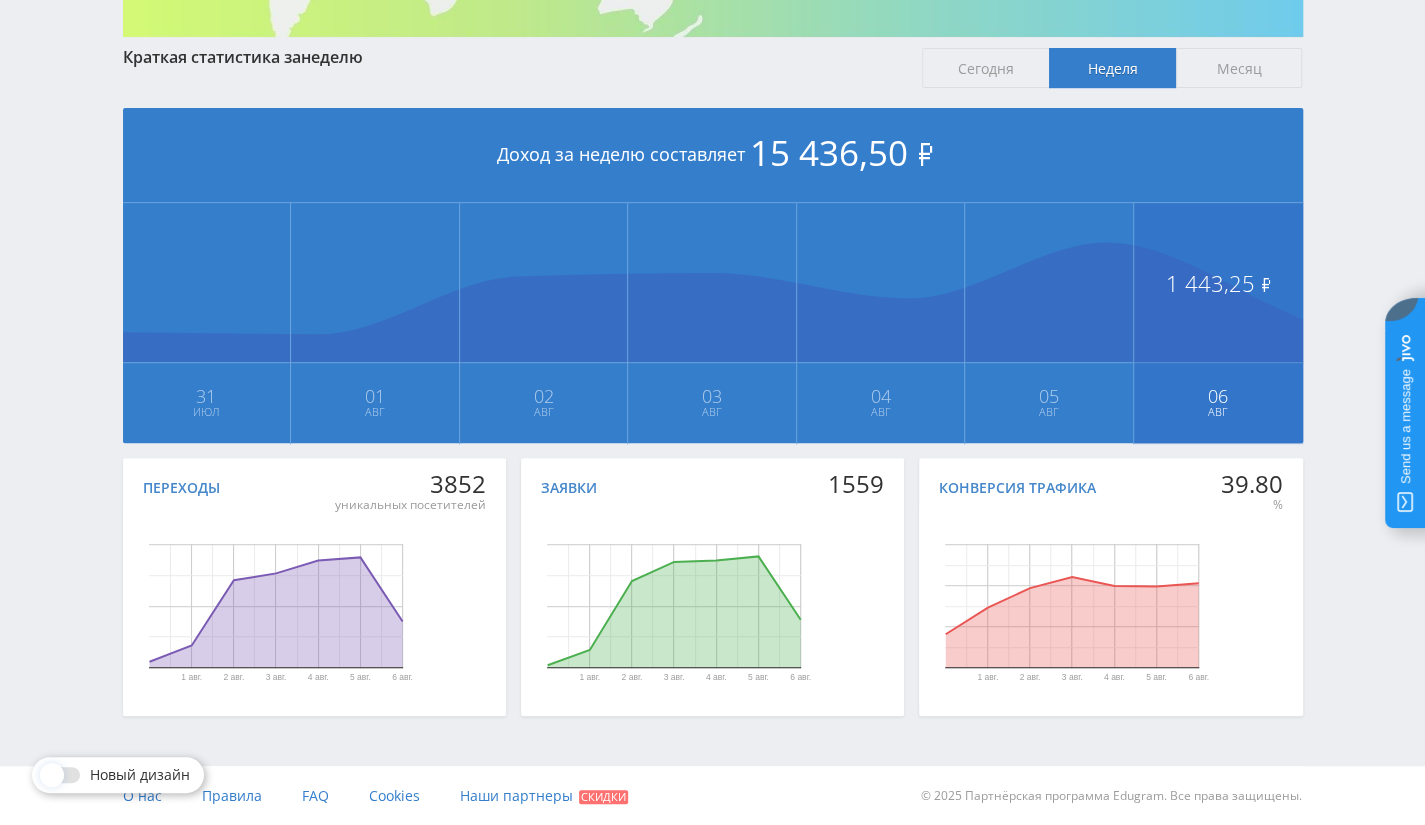 click on "1 443,25 ₽
06
Авг" at bounding box center [1218, 323] 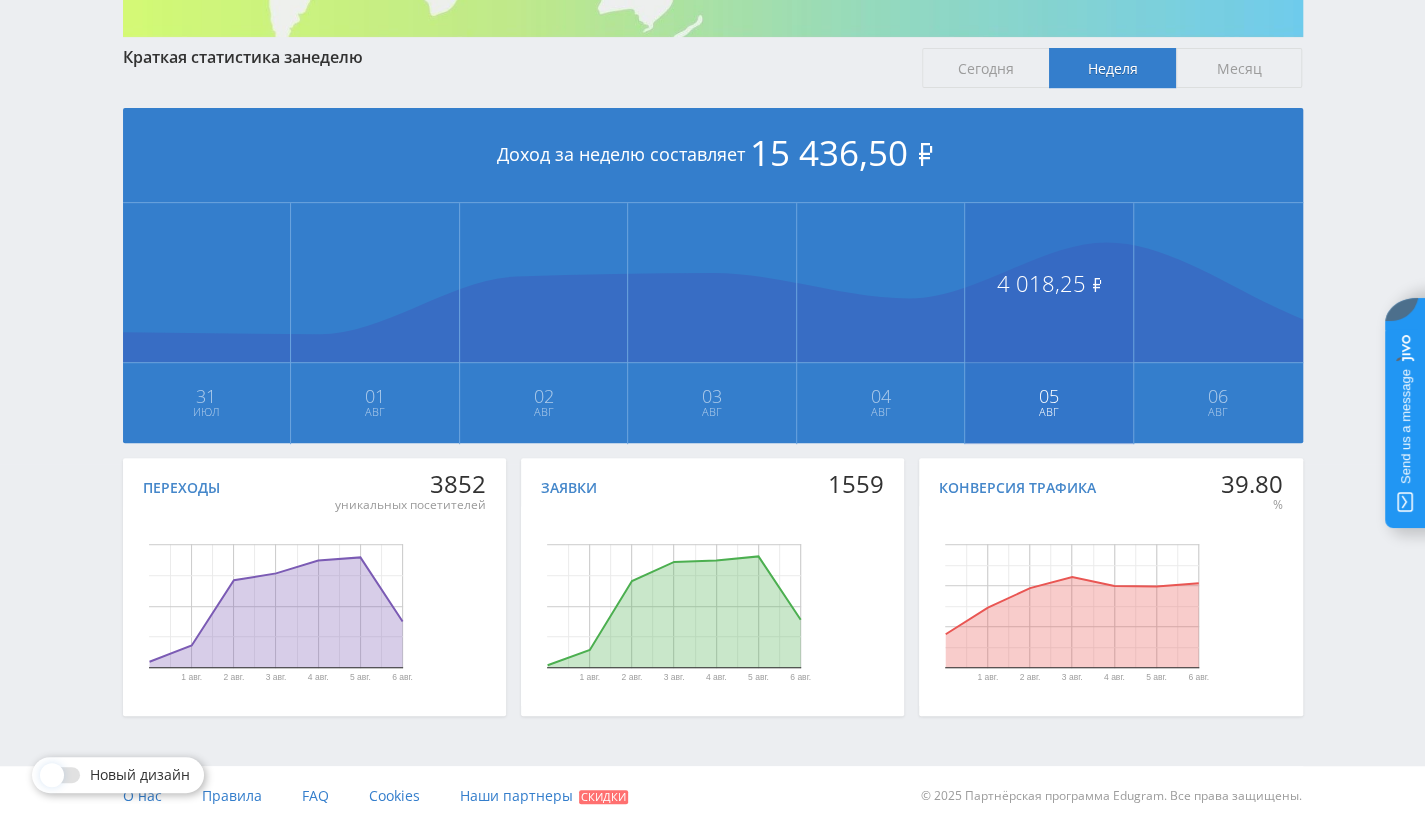 click on "4 018,25 ₽
05
Авг" at bounding box center [1049, 323] 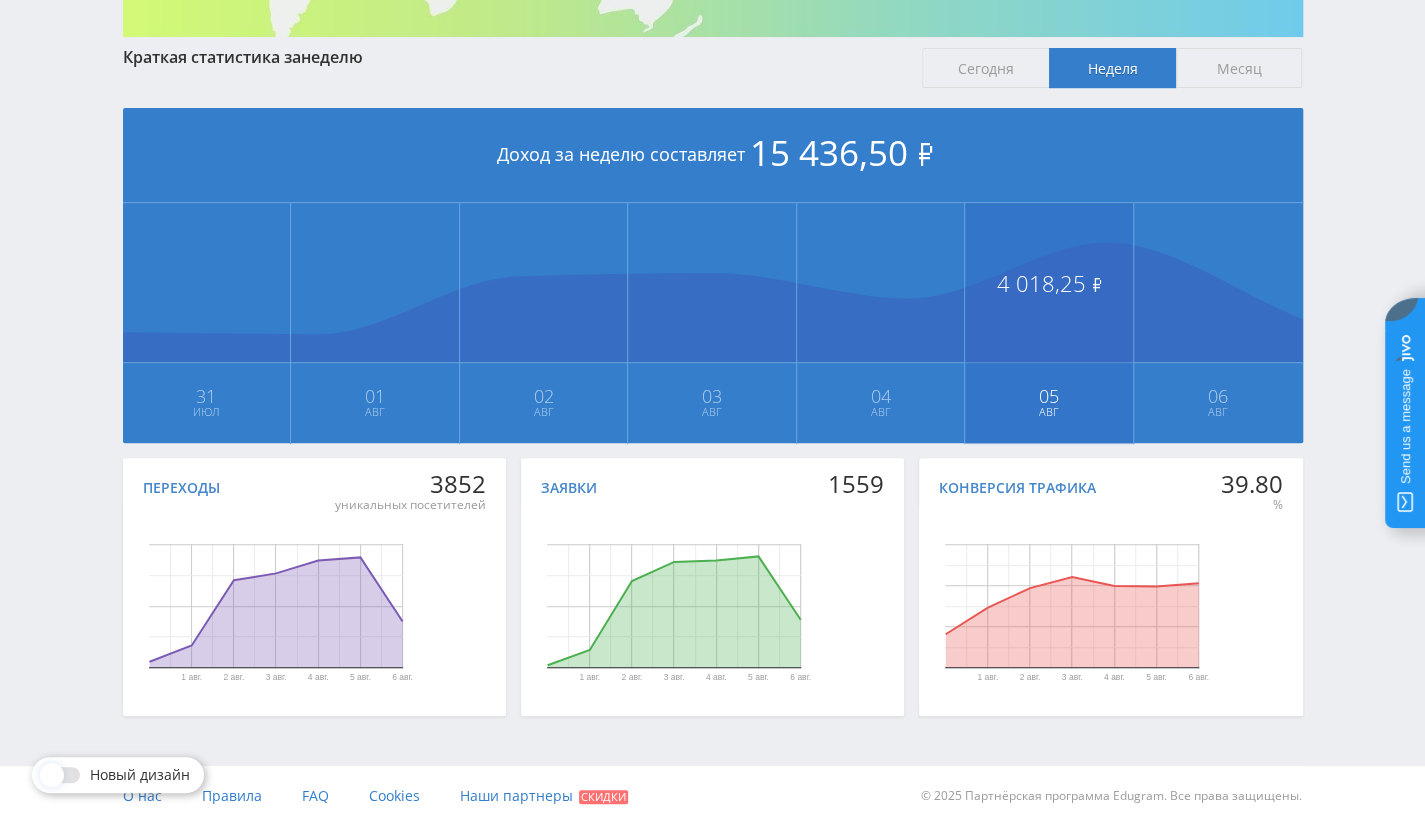 click on "4 018,25 ₽
05
Авг" at bounding box center [1049, 323] 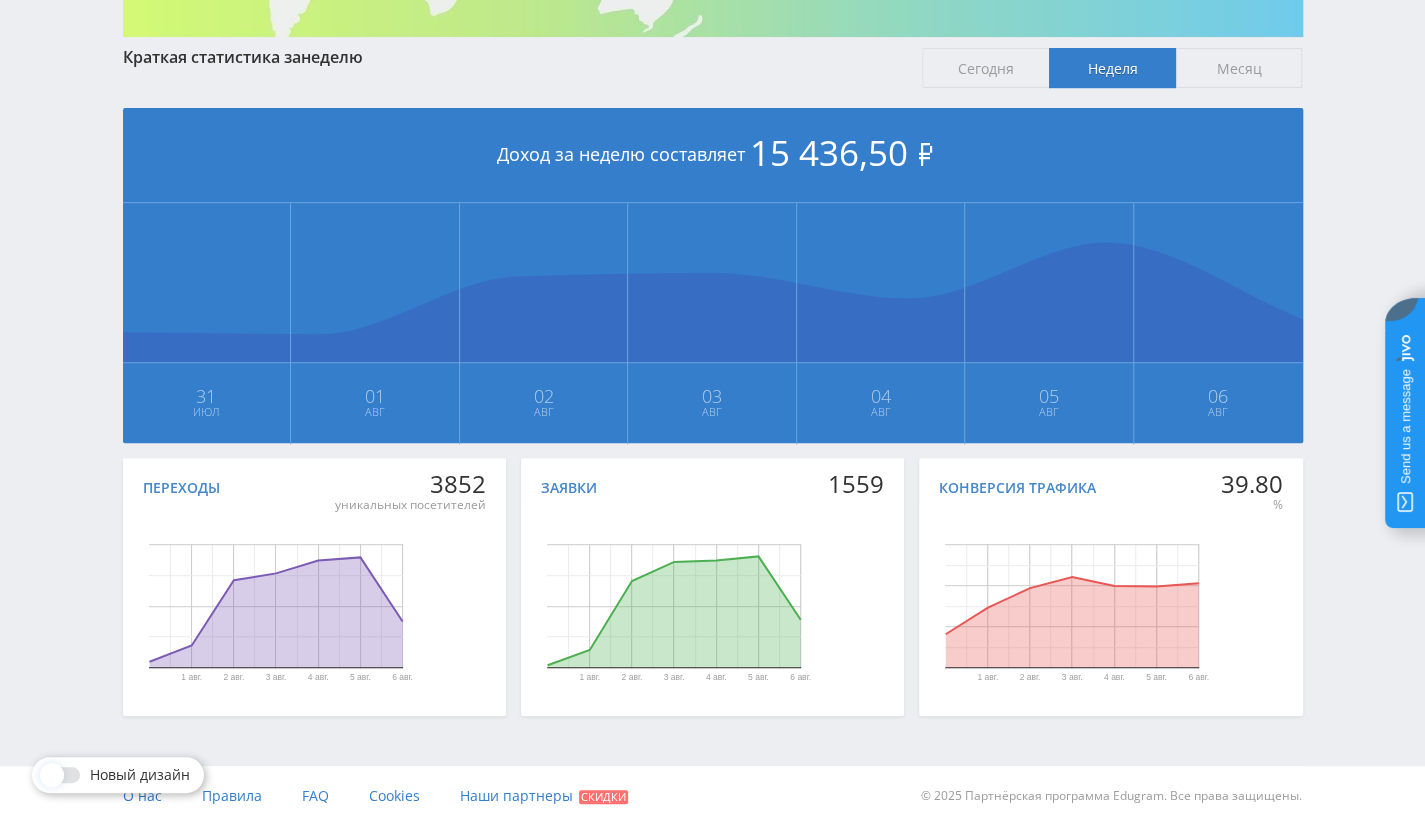 click on "4 авг." 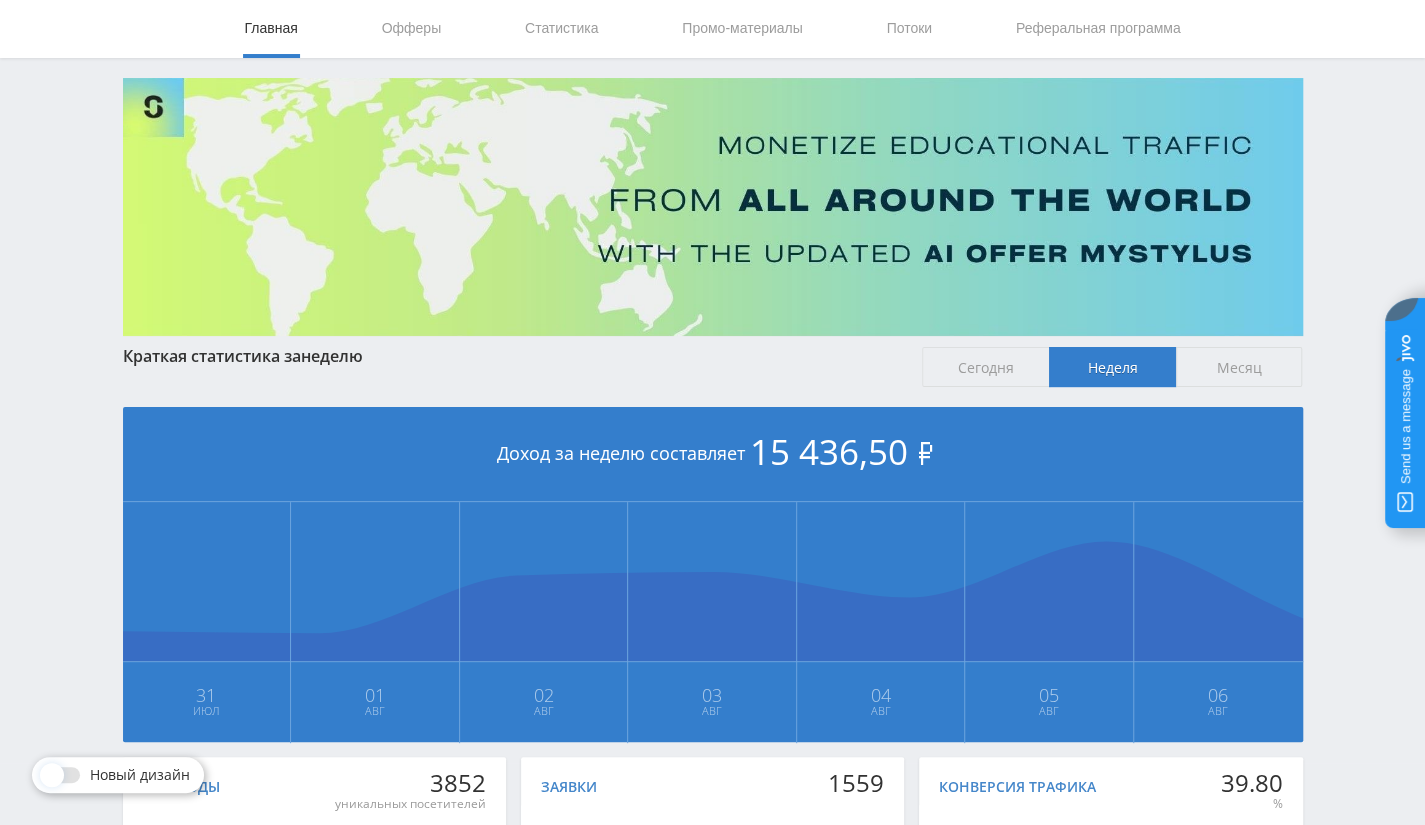 scroll, scrollTop: 61, scrollLeft: 0, axis: vertical 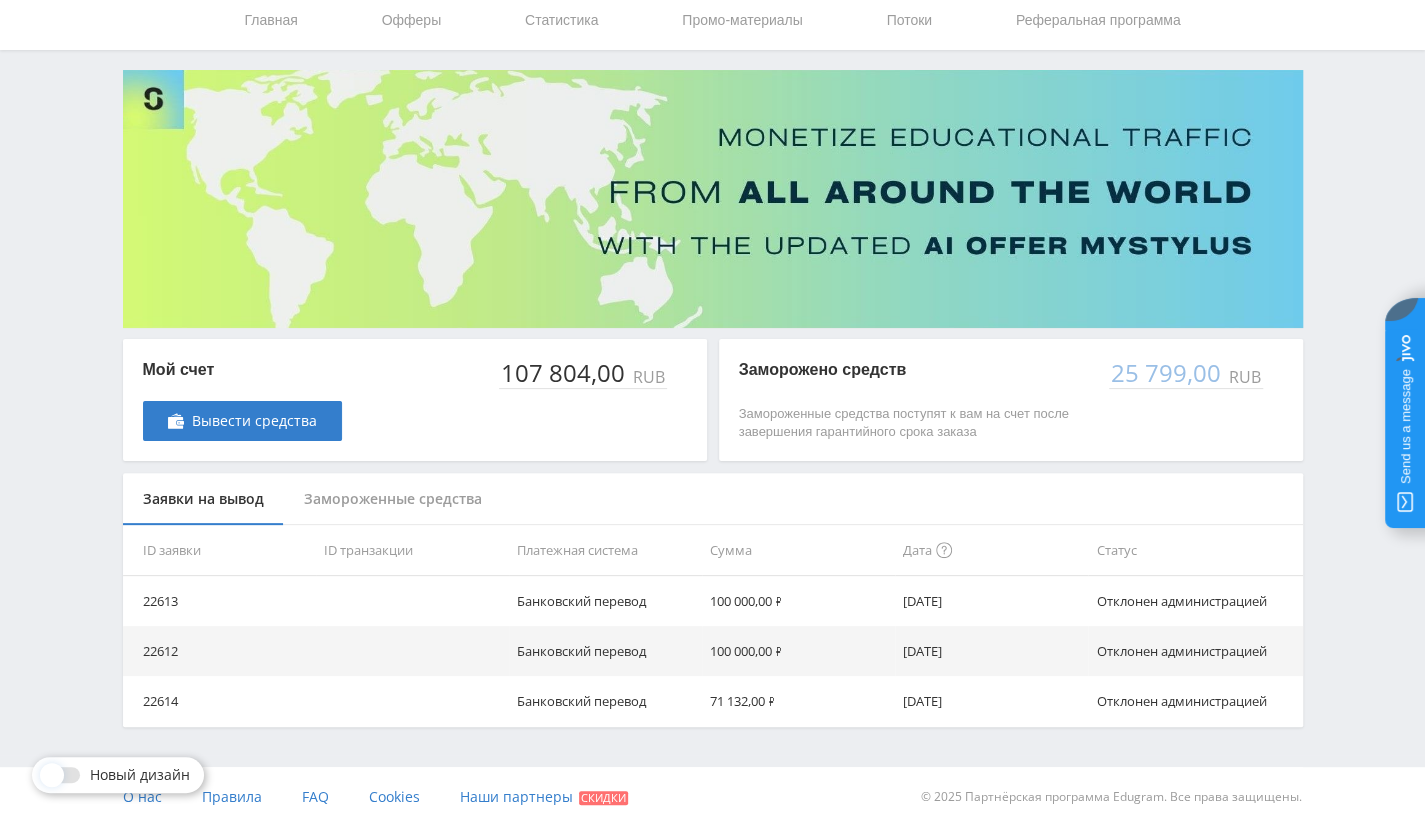 click on "100 000,00 ₽" at bounding box center (798, 601) 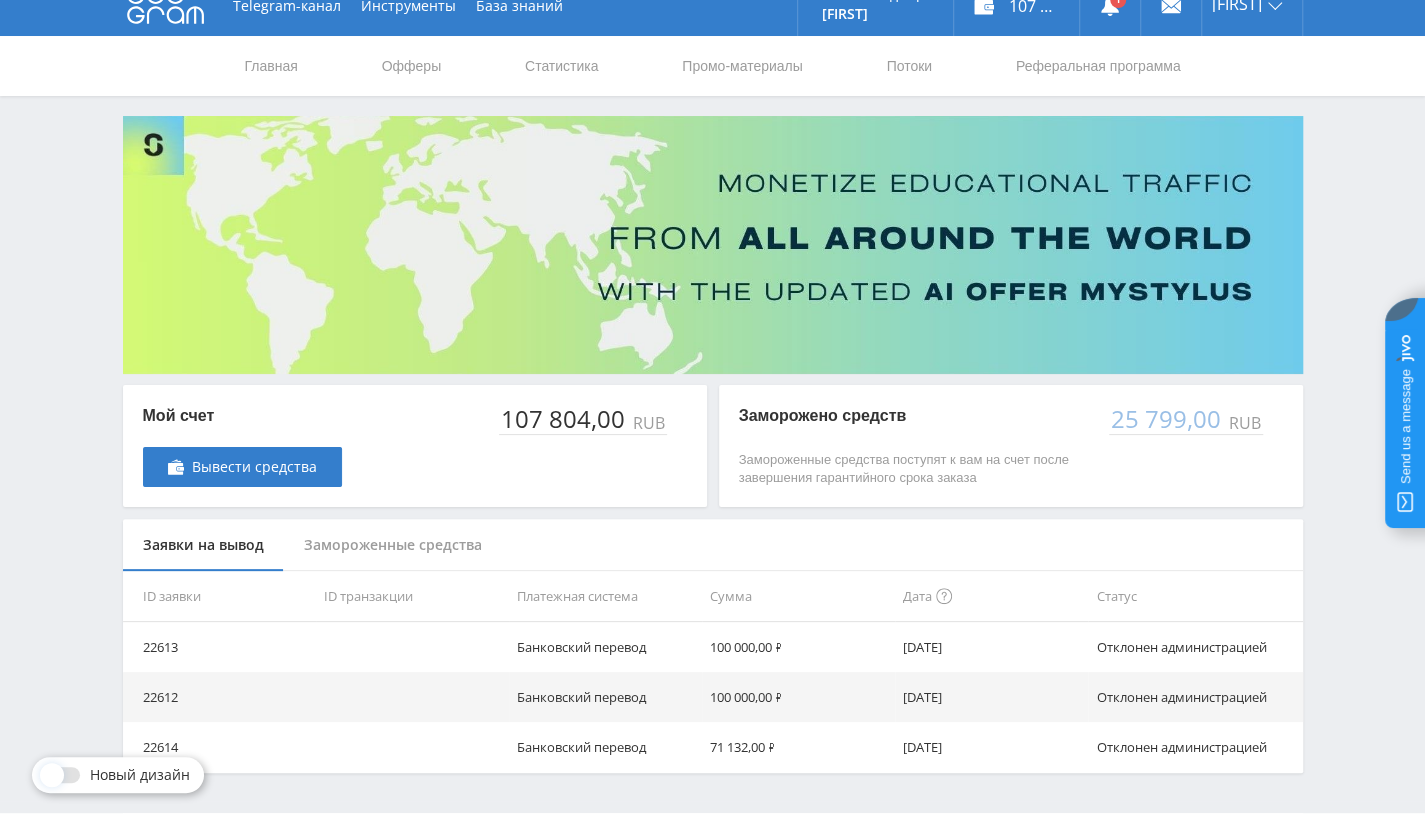 scroll, scrollTop: 0, scrollLeft: 0, axis: both 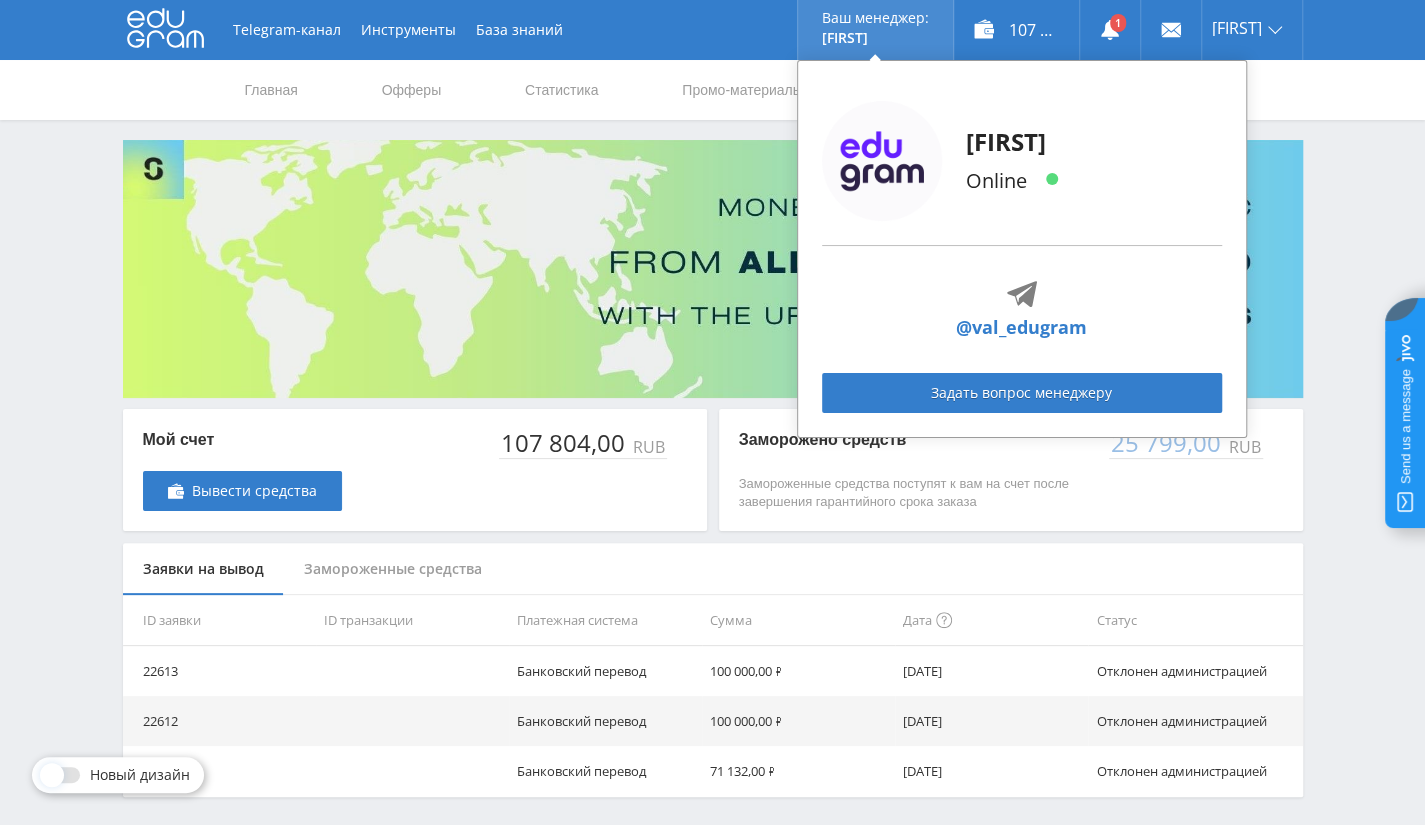 click on "@val_edugram" at bounding box center (1021, 327) 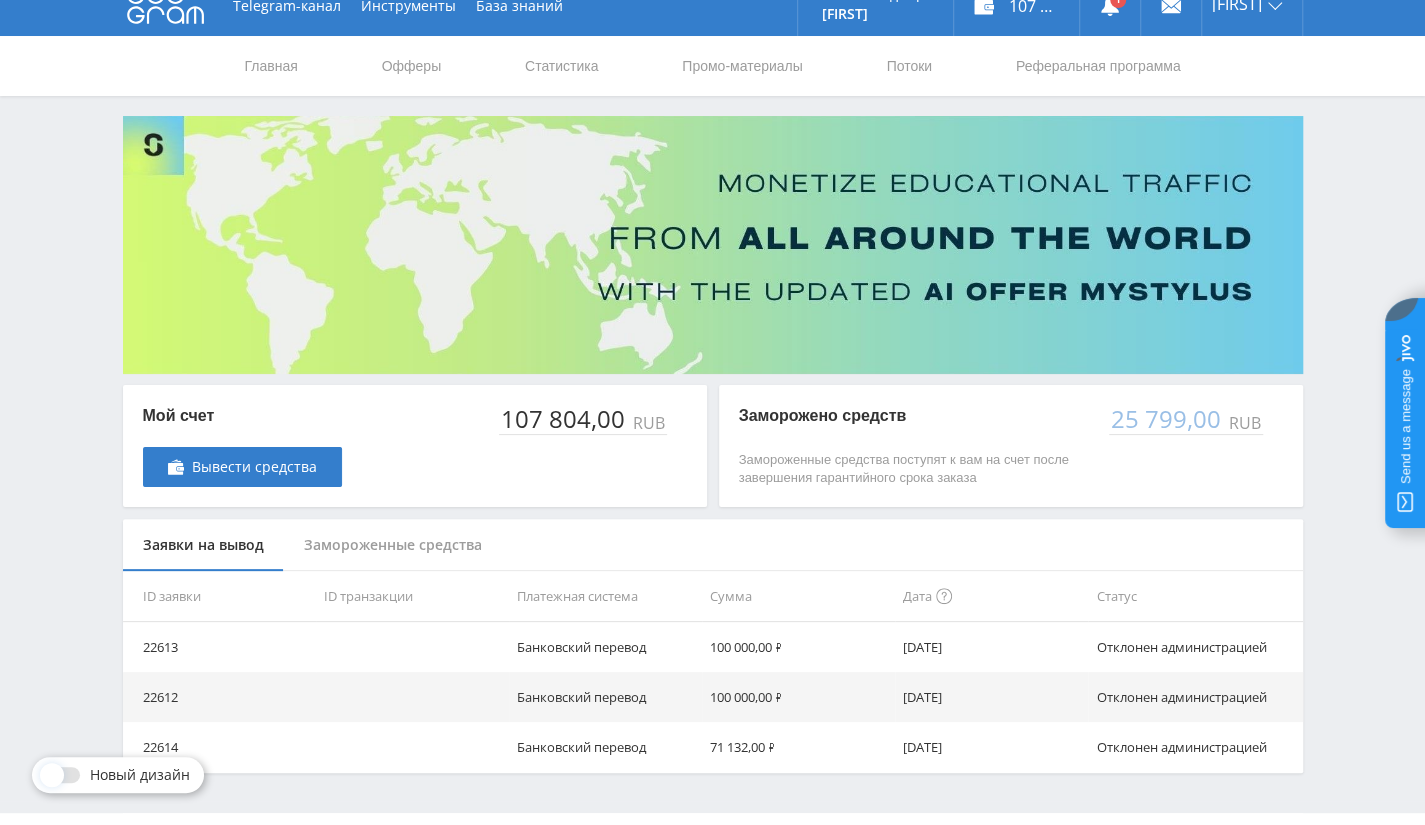 scroll, scrollTop: 0, scrollLeft: 0, axis: both 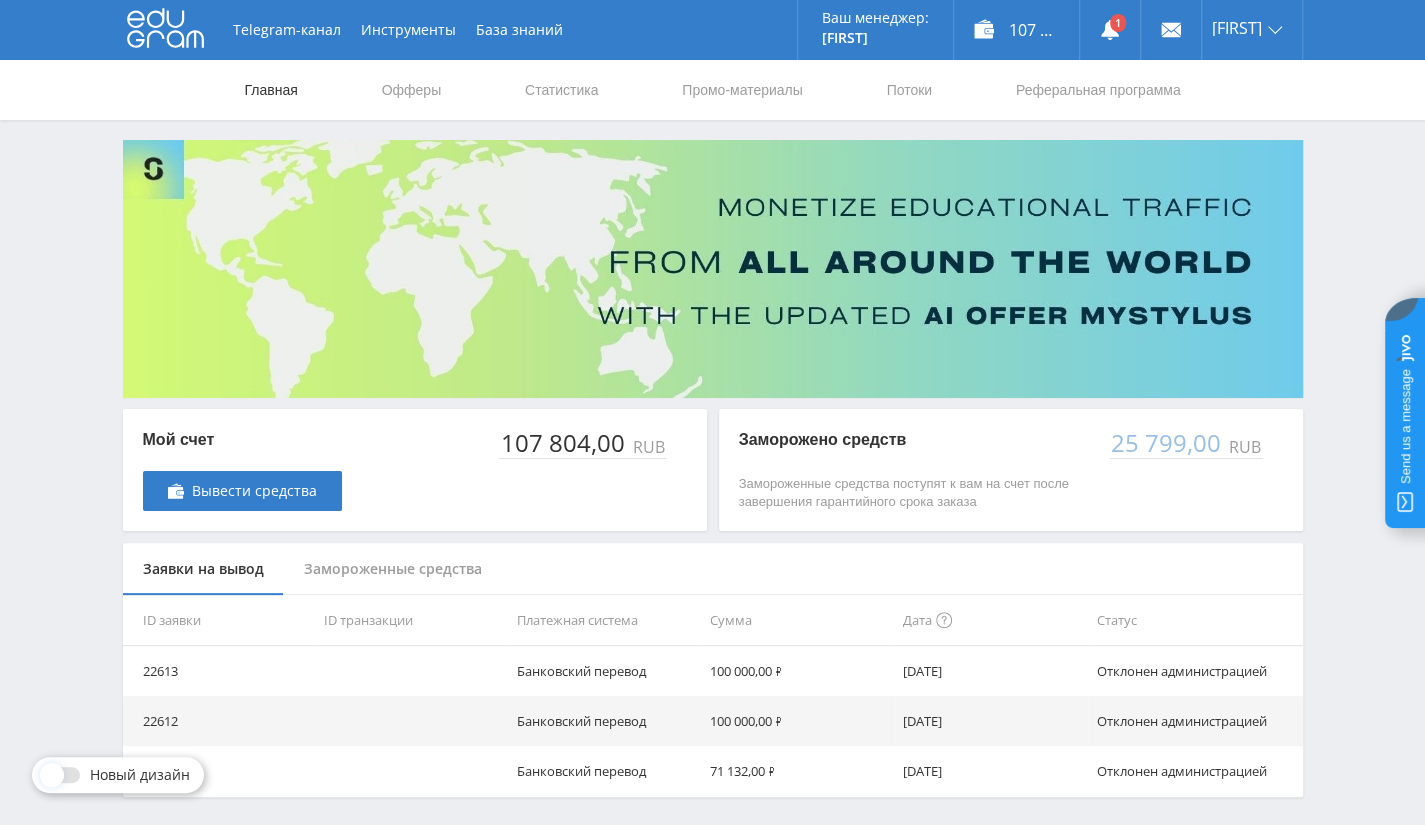 click on "Главная" at bounding box center [271, 90] 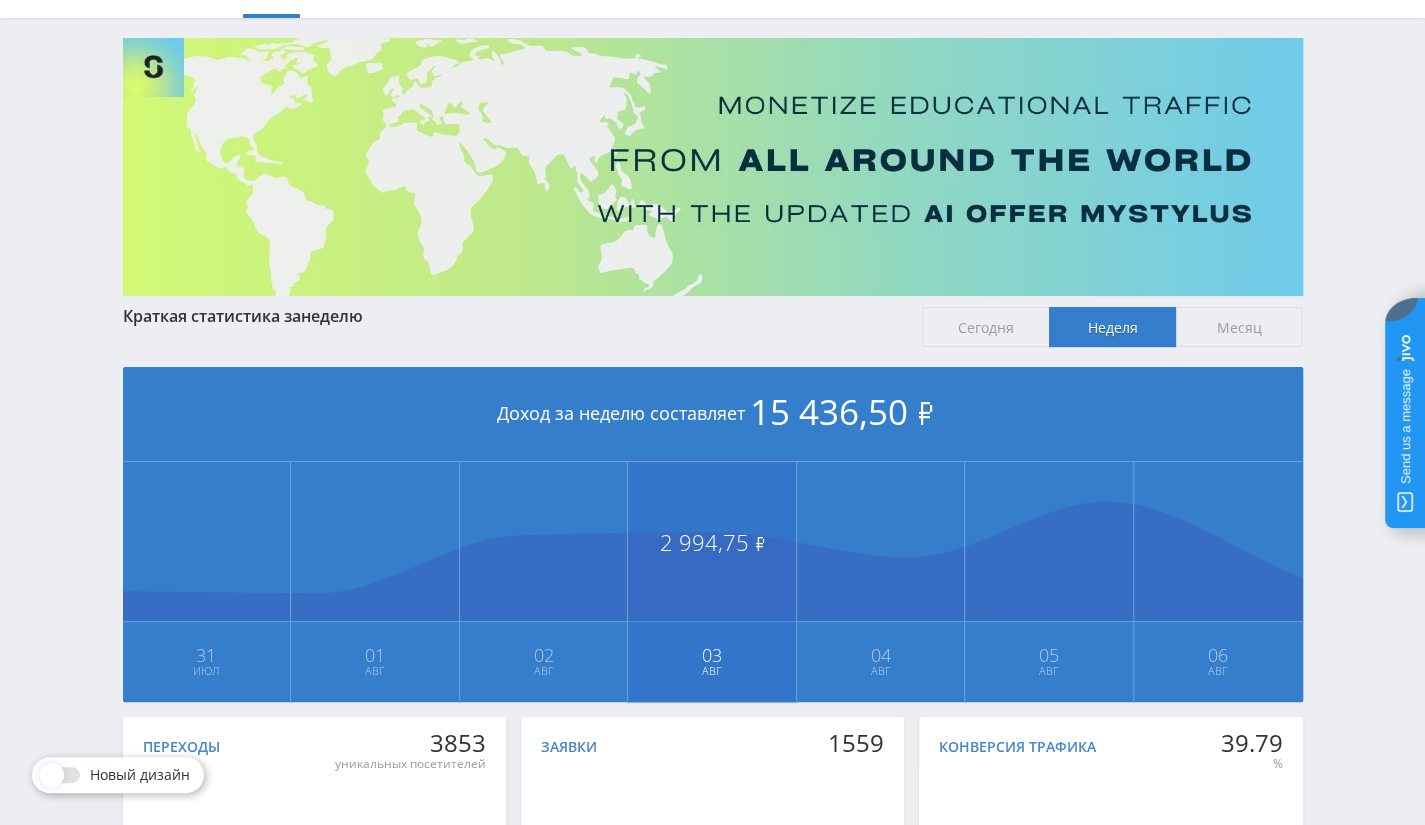 scroll, scrollTop: 0, scrollLeft: 0, axis: both 